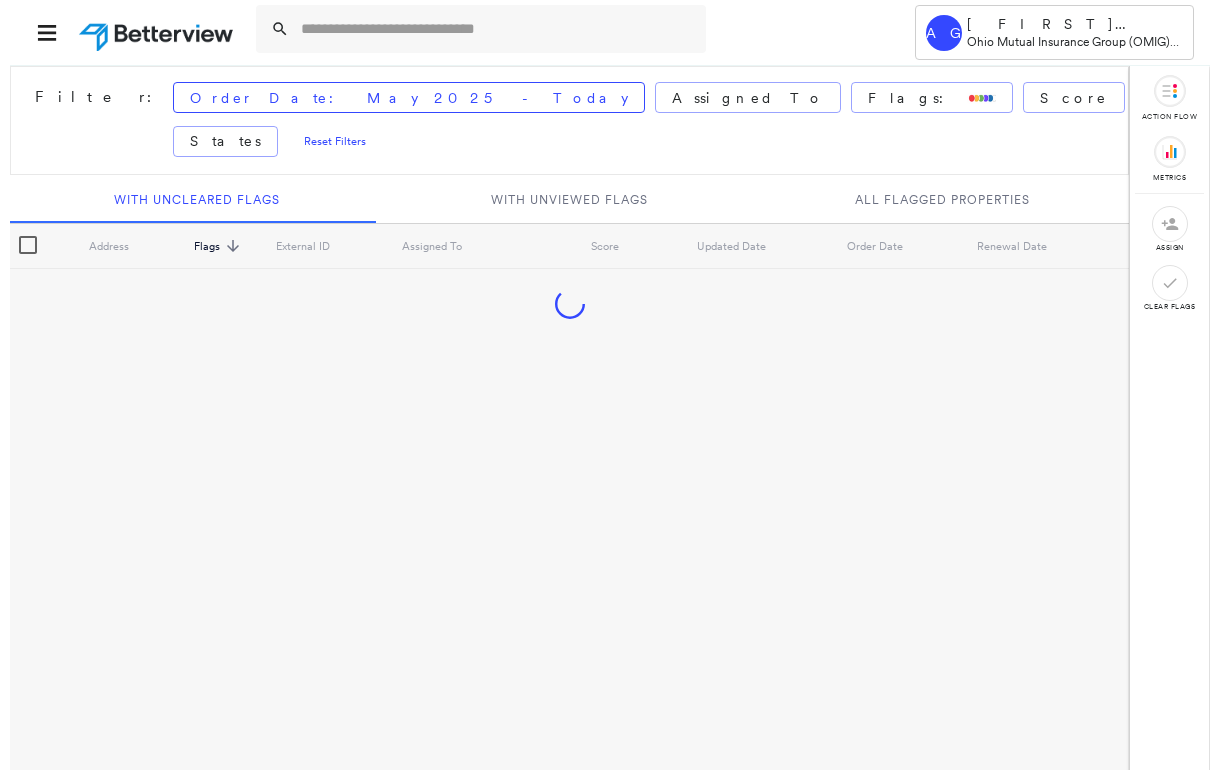scroll, scrollTop: 0, scrollLeft: 0, axis: both 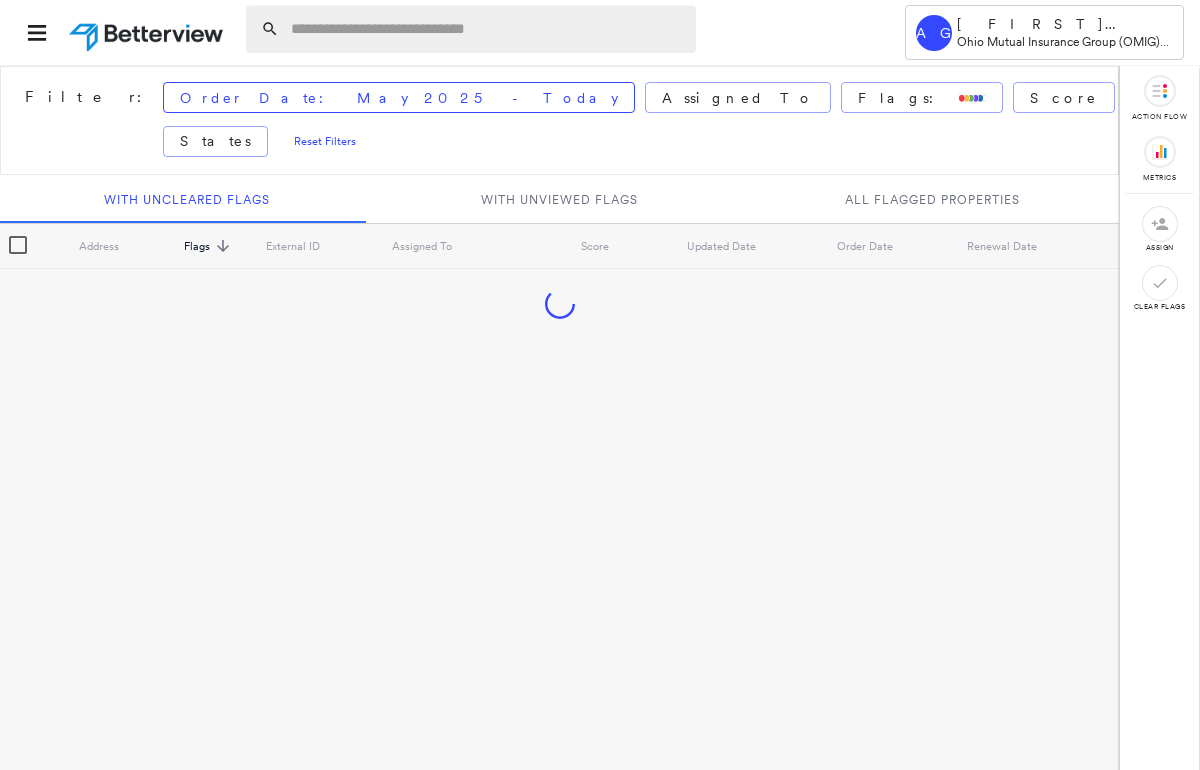 click at bounding box center [487, 29] 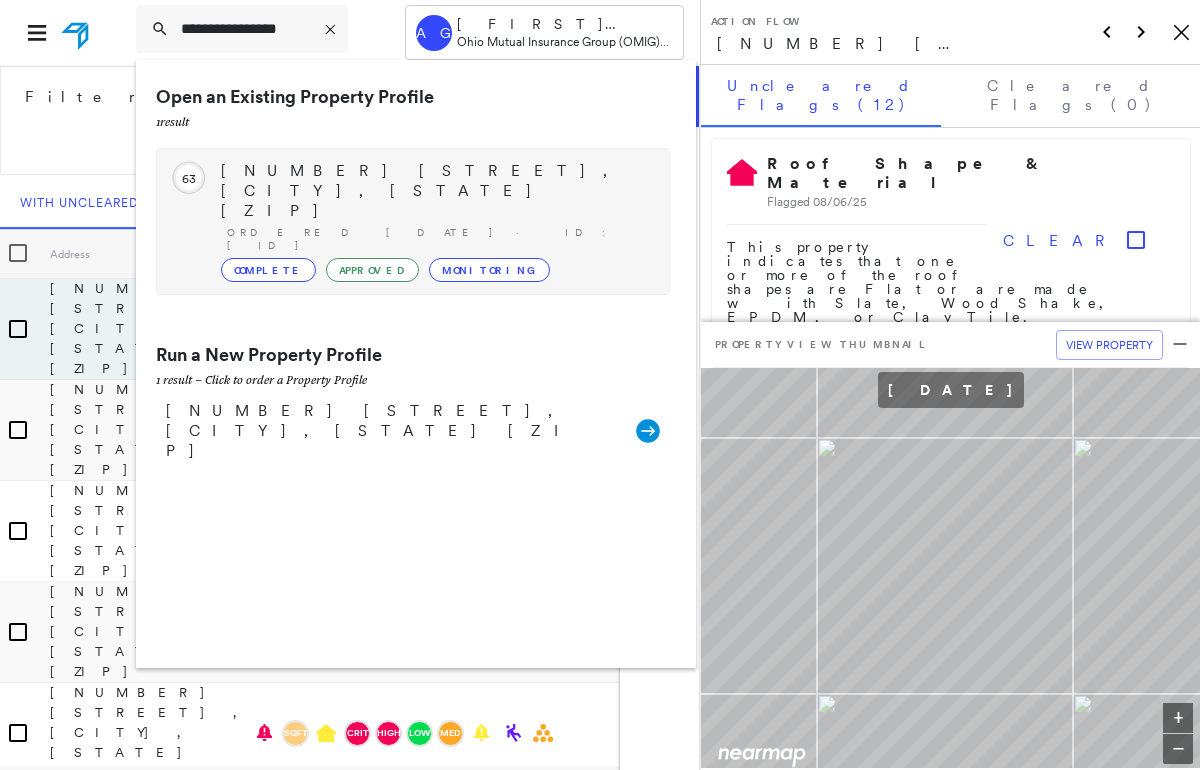 type on "**********" 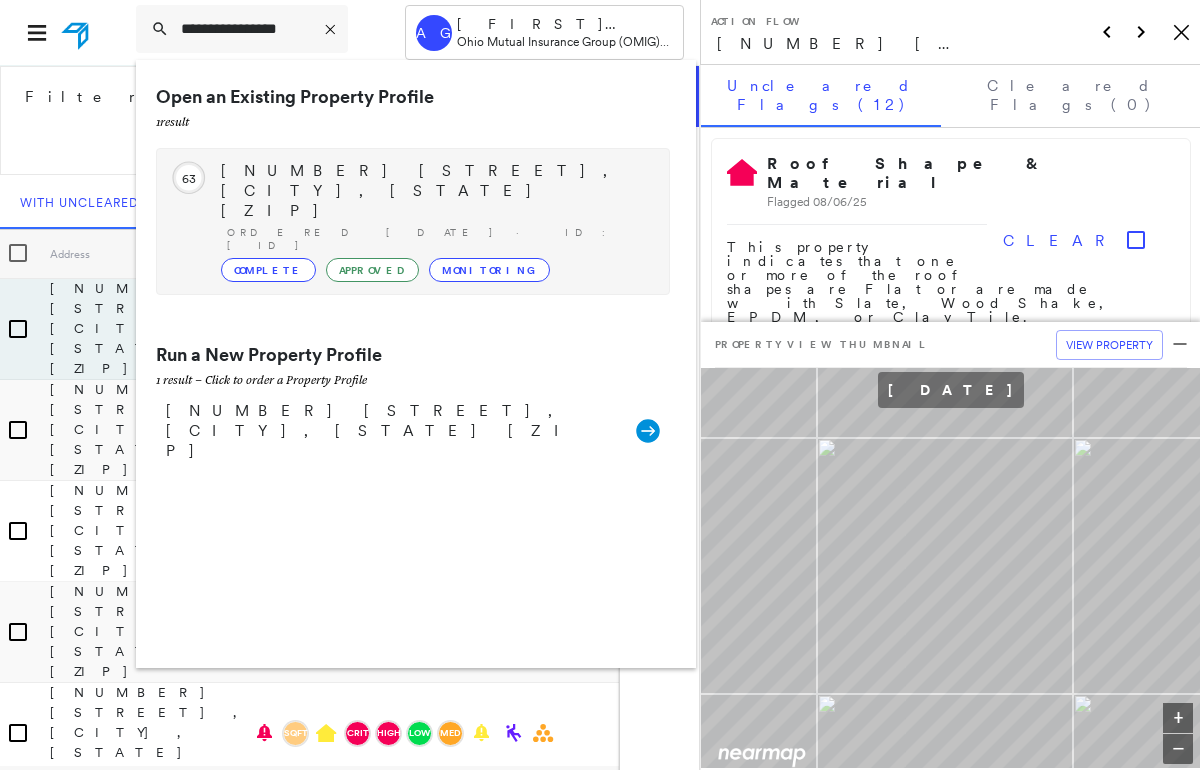 click on "2215 ASHBURY CLOSE, POWELL, OH 43065" at bounding box center (435, 191) 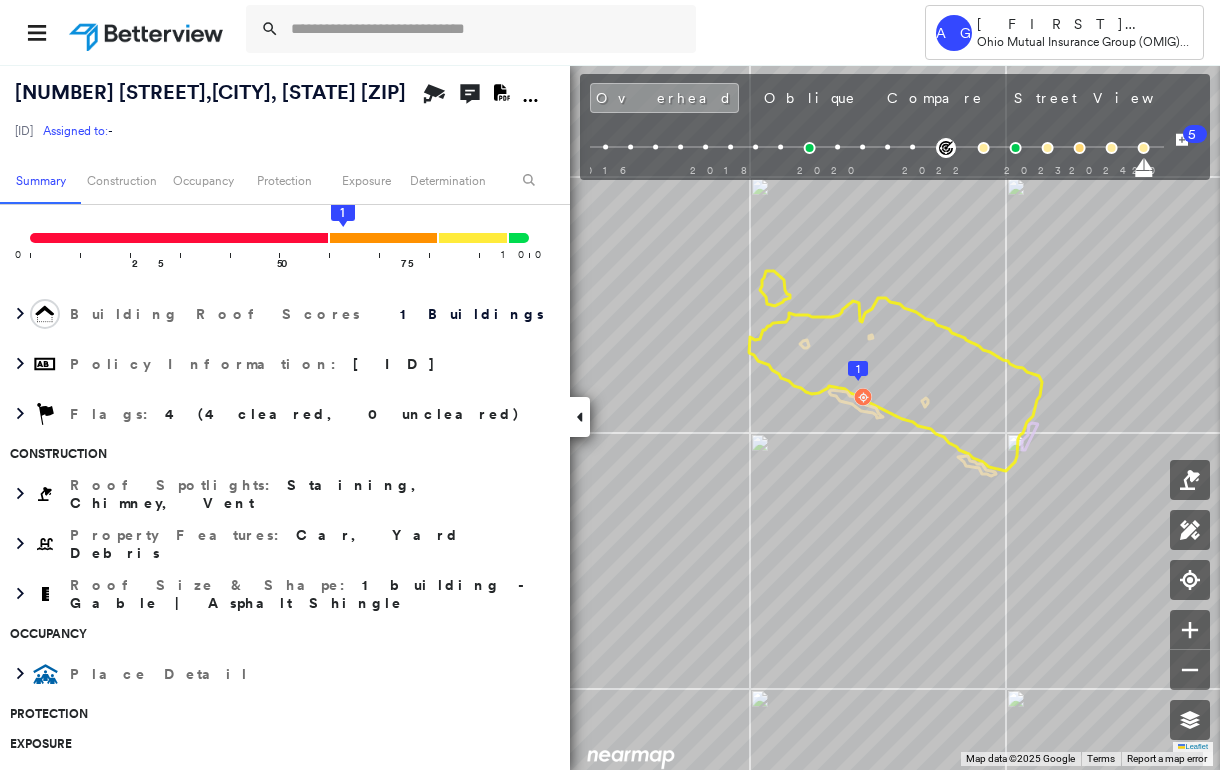 scroll, scrollTop: 266, scrollLeft: 0, axis: vertical 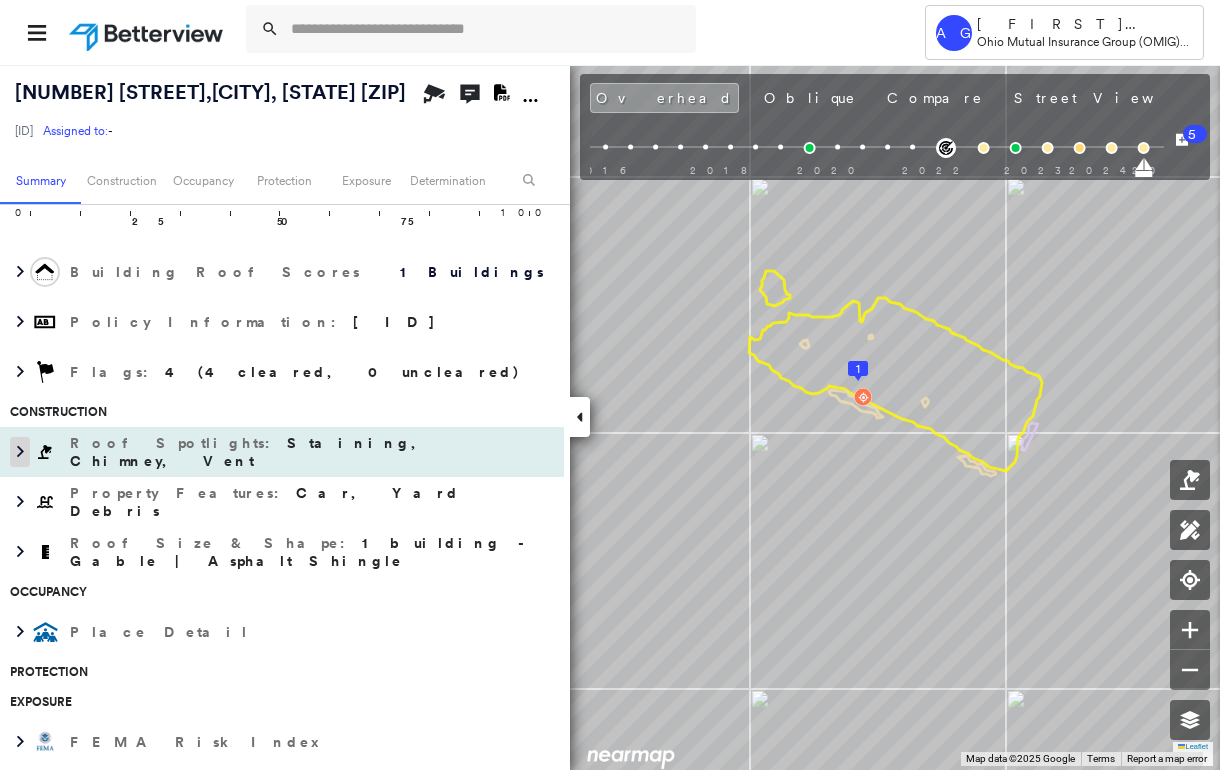 click at bounding box center (20, 452) 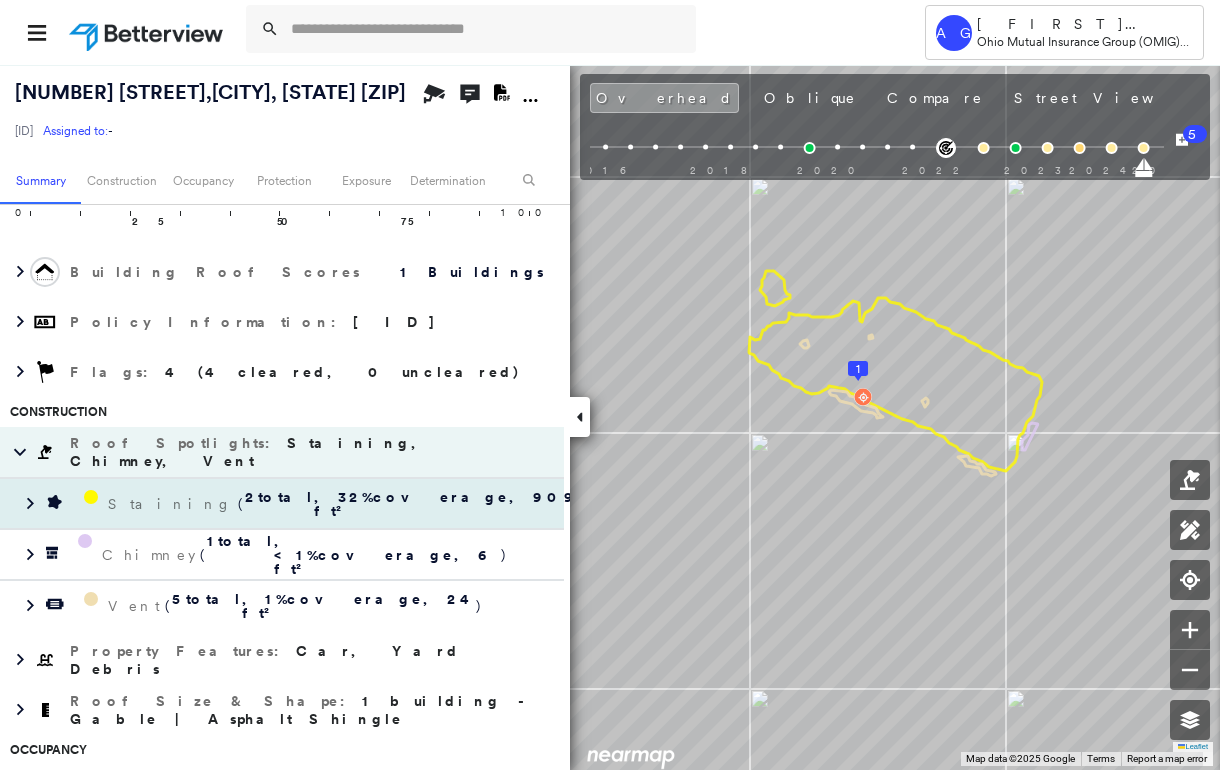 click on "2  total" at bounding box center (279, 504) 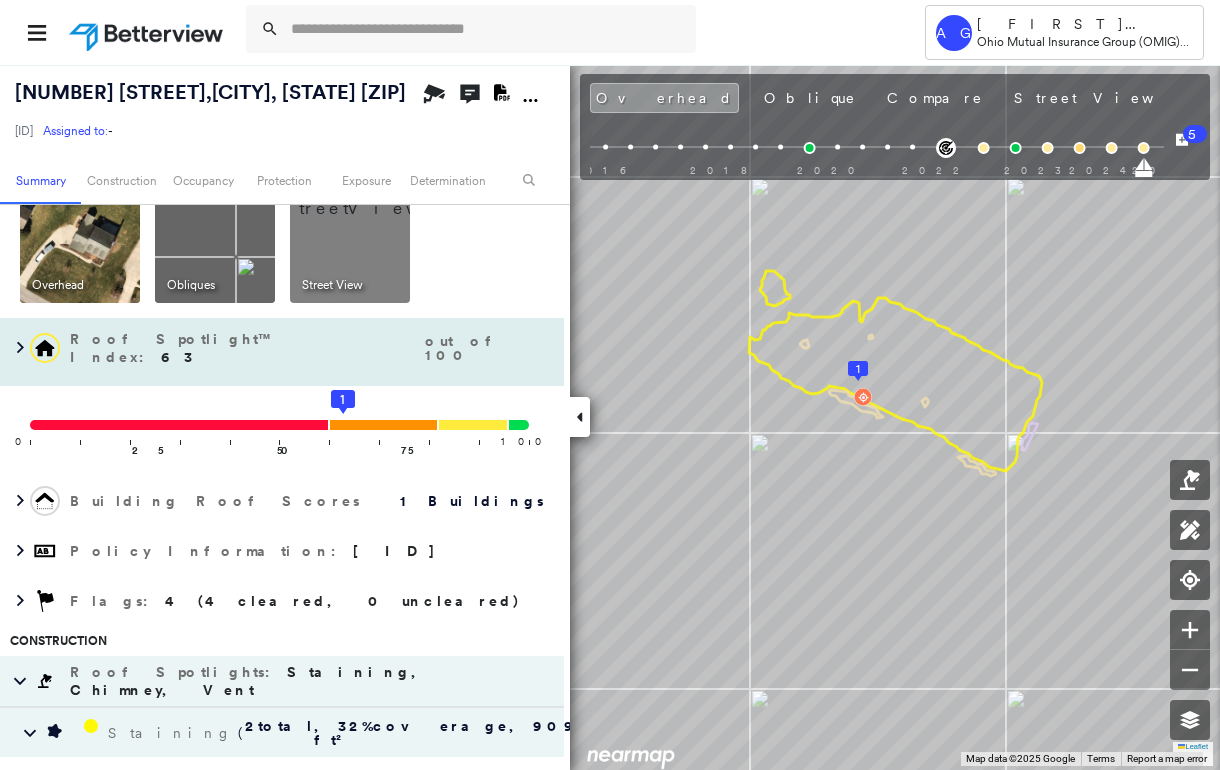 scroll, scrollTop: 0, scrollLeft: 0, axis: both 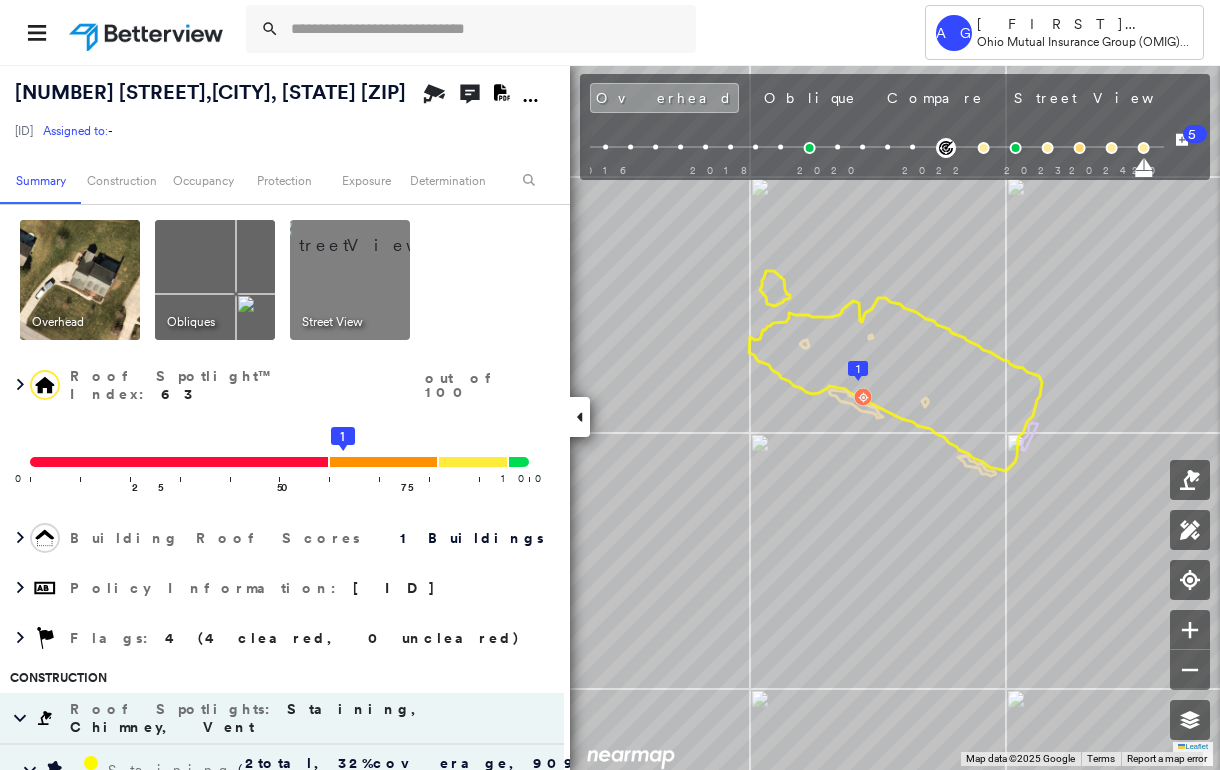 click at bounding box center (215, 280) 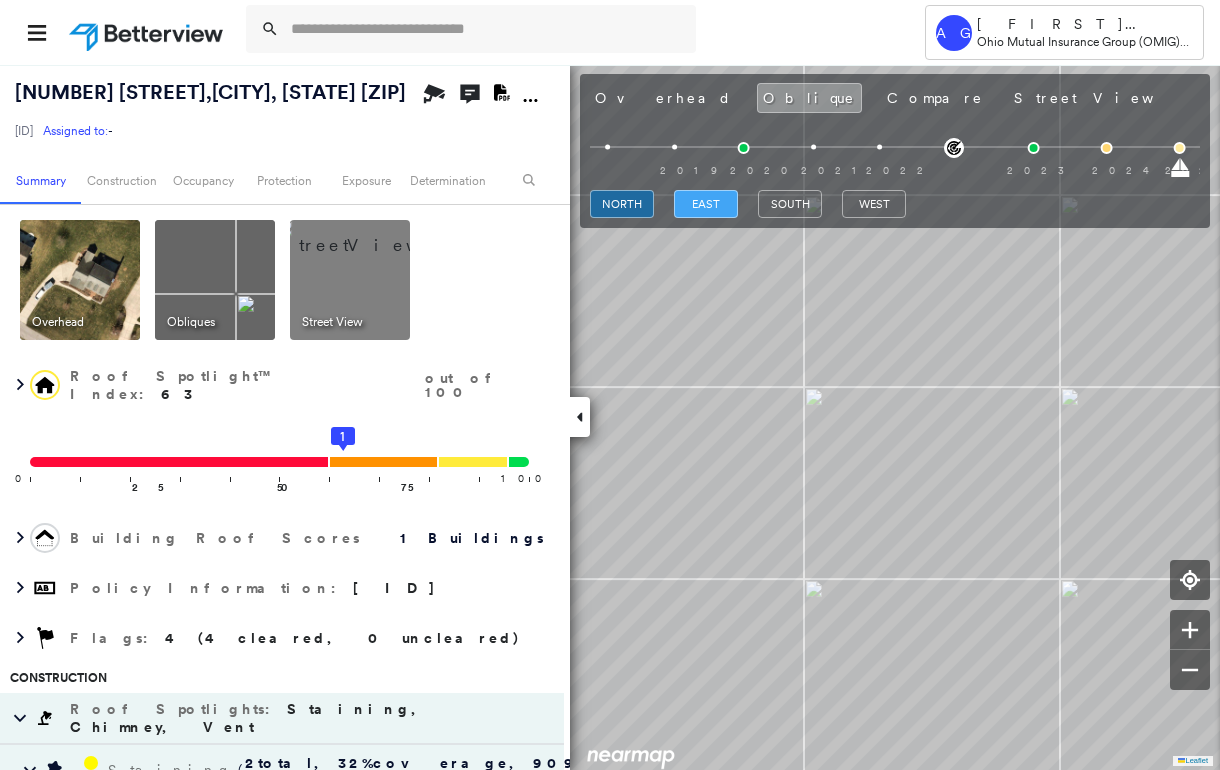click on "east" at bounding box center [706, 204] 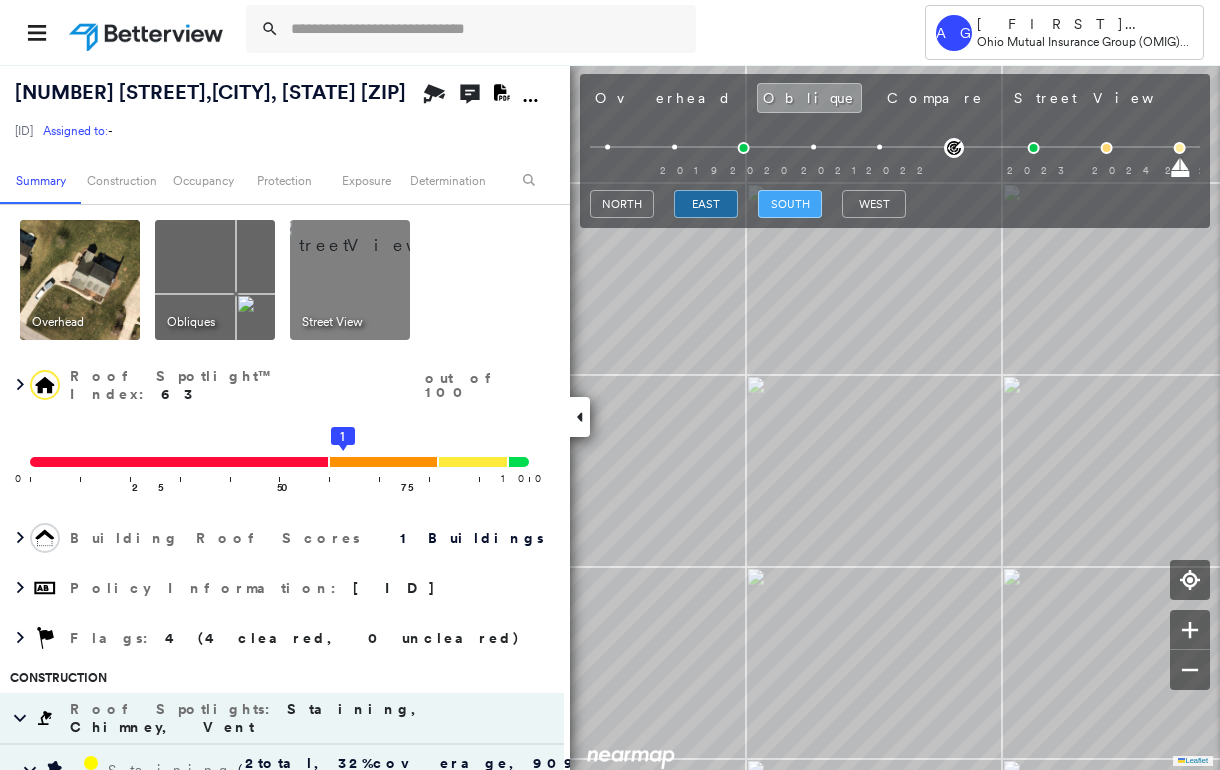 click on "south" at bounding box center (790, 204) 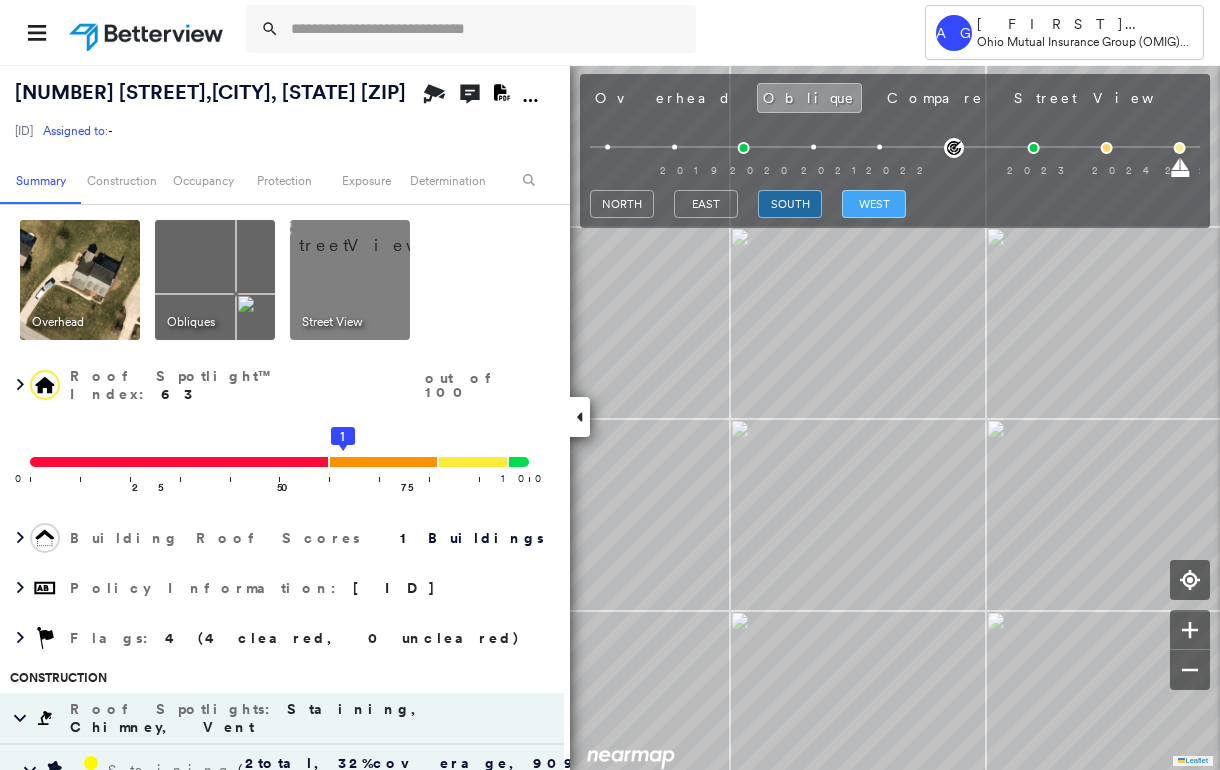 click on "west" at bounding box center (874, 204) 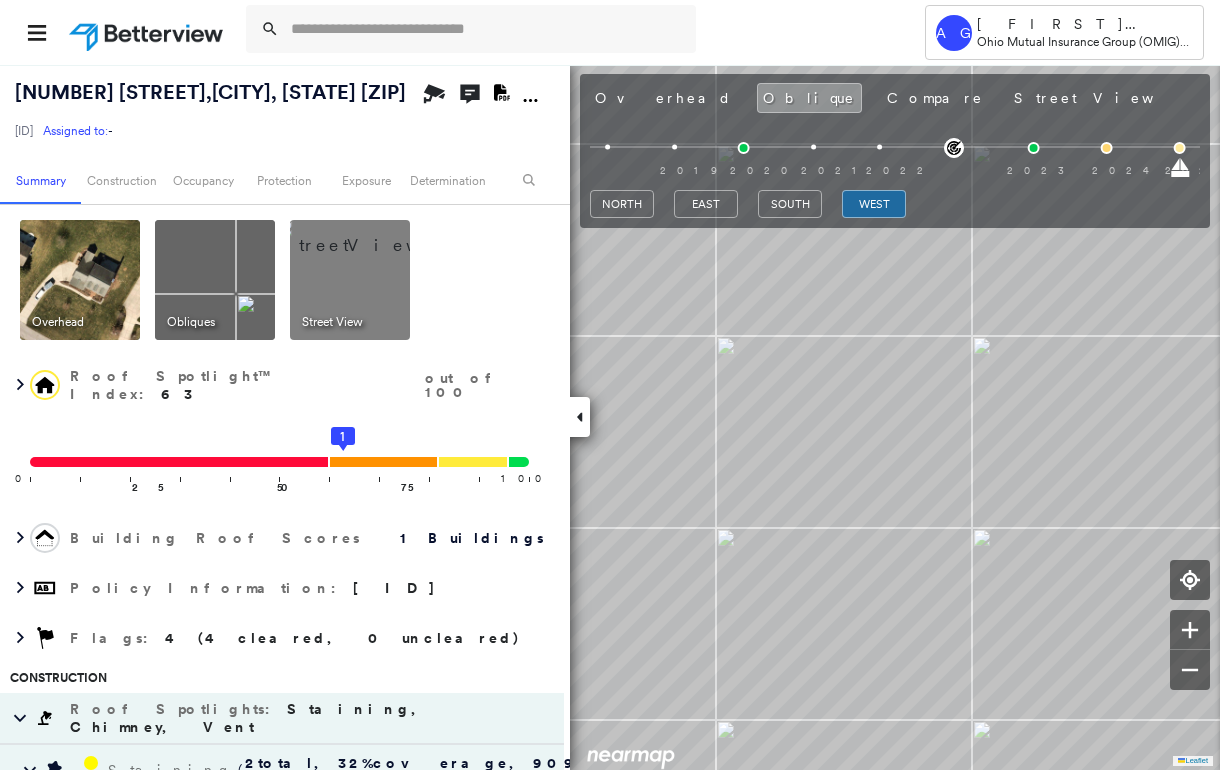 drag, startPoint x: 353, startPoint y: 300, endPoint x: 503, endPoint y: 311, distance: 150.40279 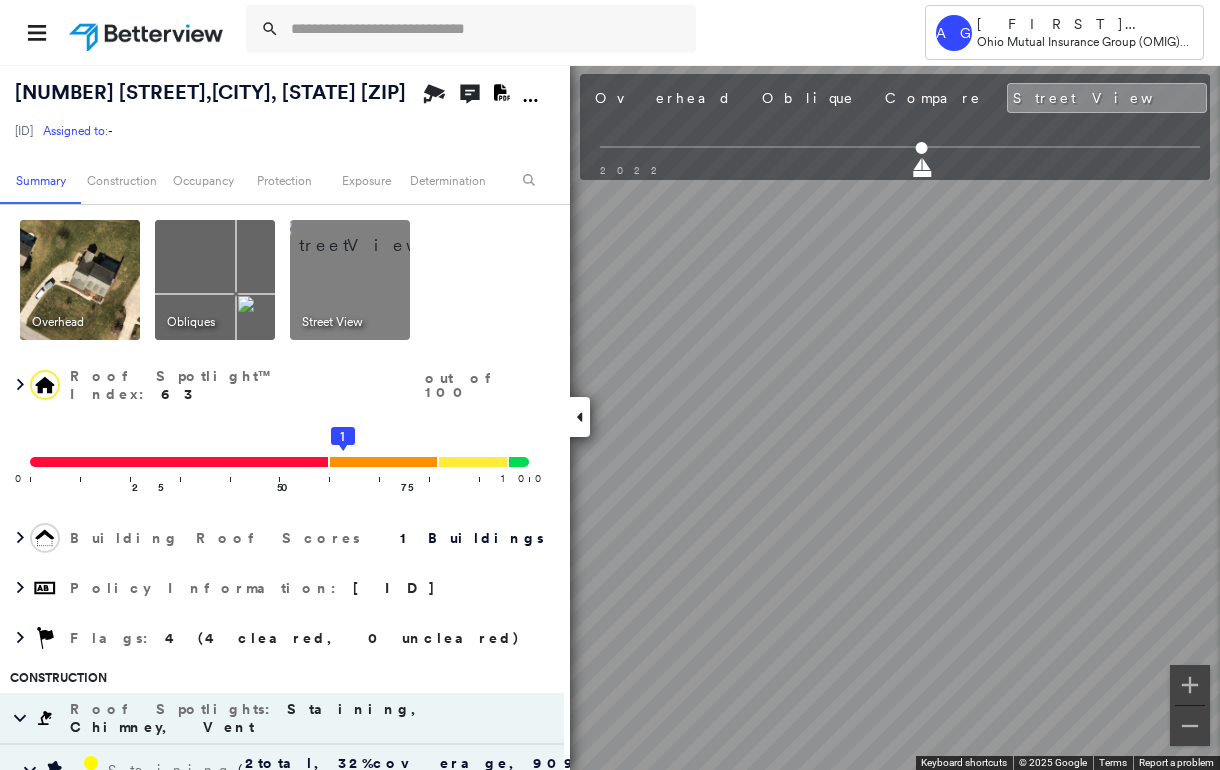 click 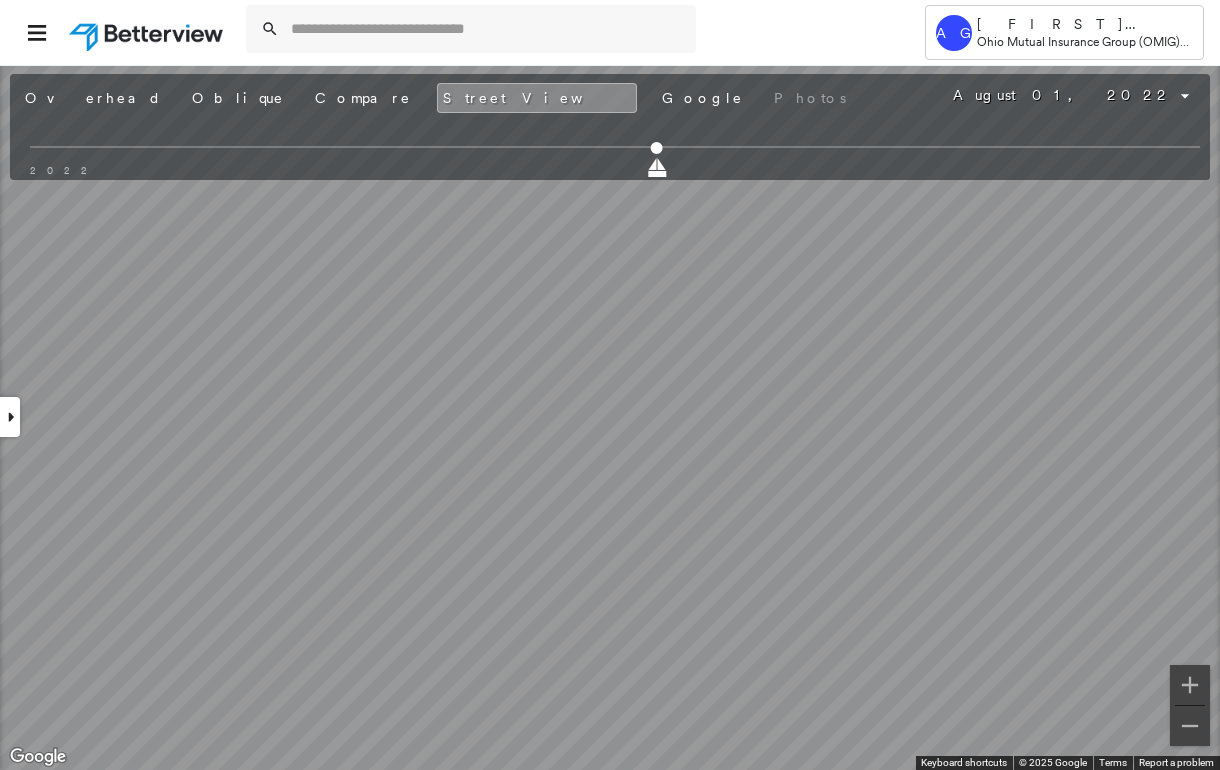 click 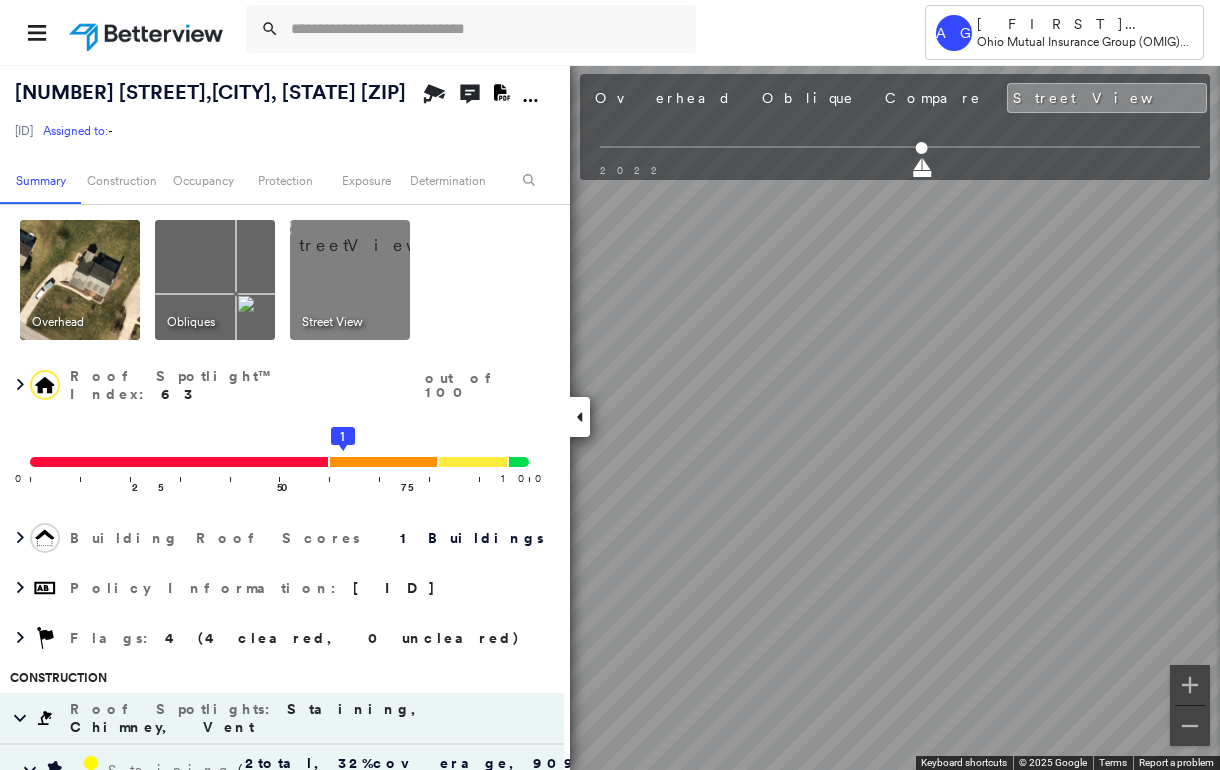 click at bounding box center [80, 280] 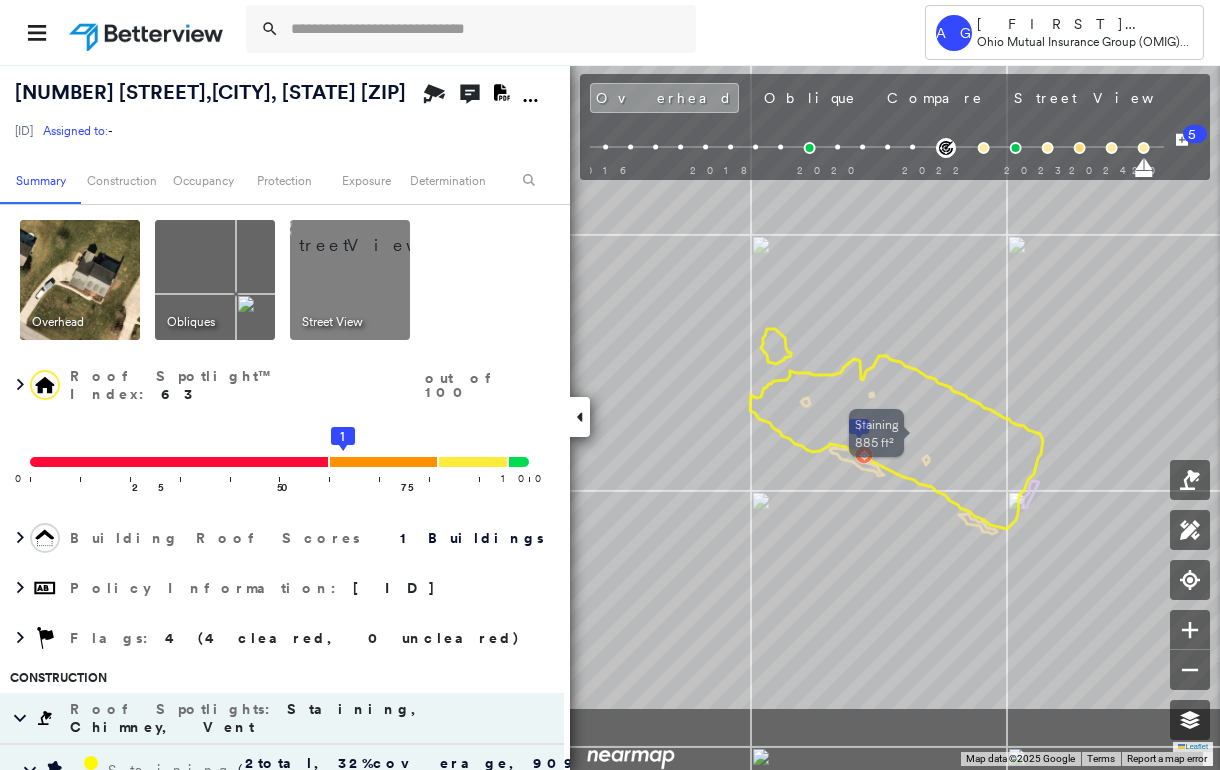 drag, startPoint x: 990, startPoint y: 593, endPoint x: 925, endPoint y: 479, distance: 131.2288 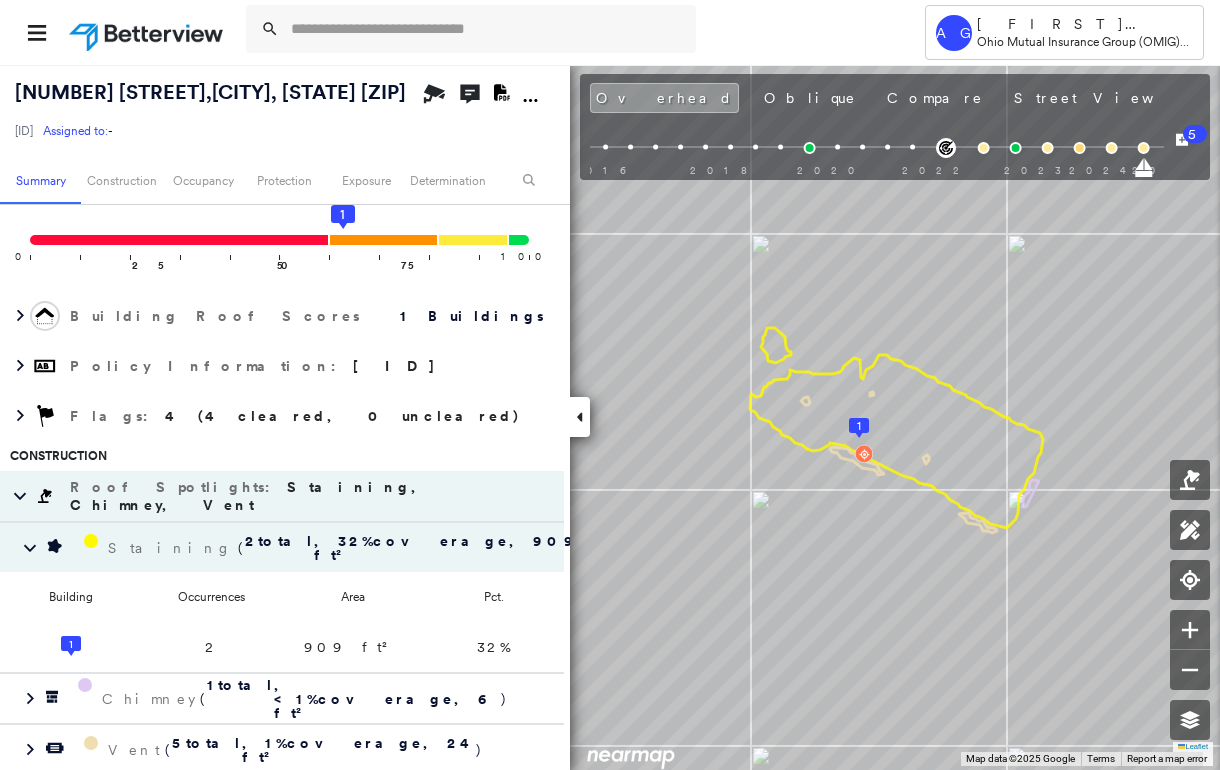 scroll, scrollTop: 133, scrollLeft: 0, axis: vertical 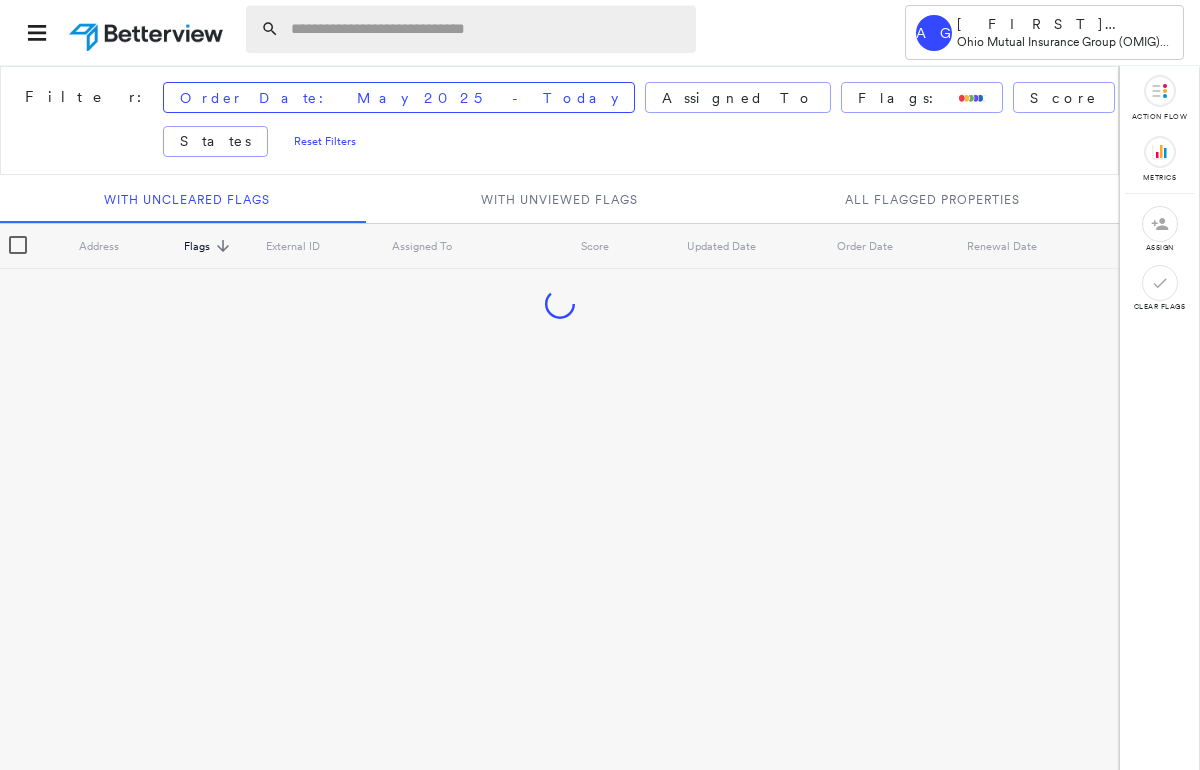 click at bounding box center (487, 29) 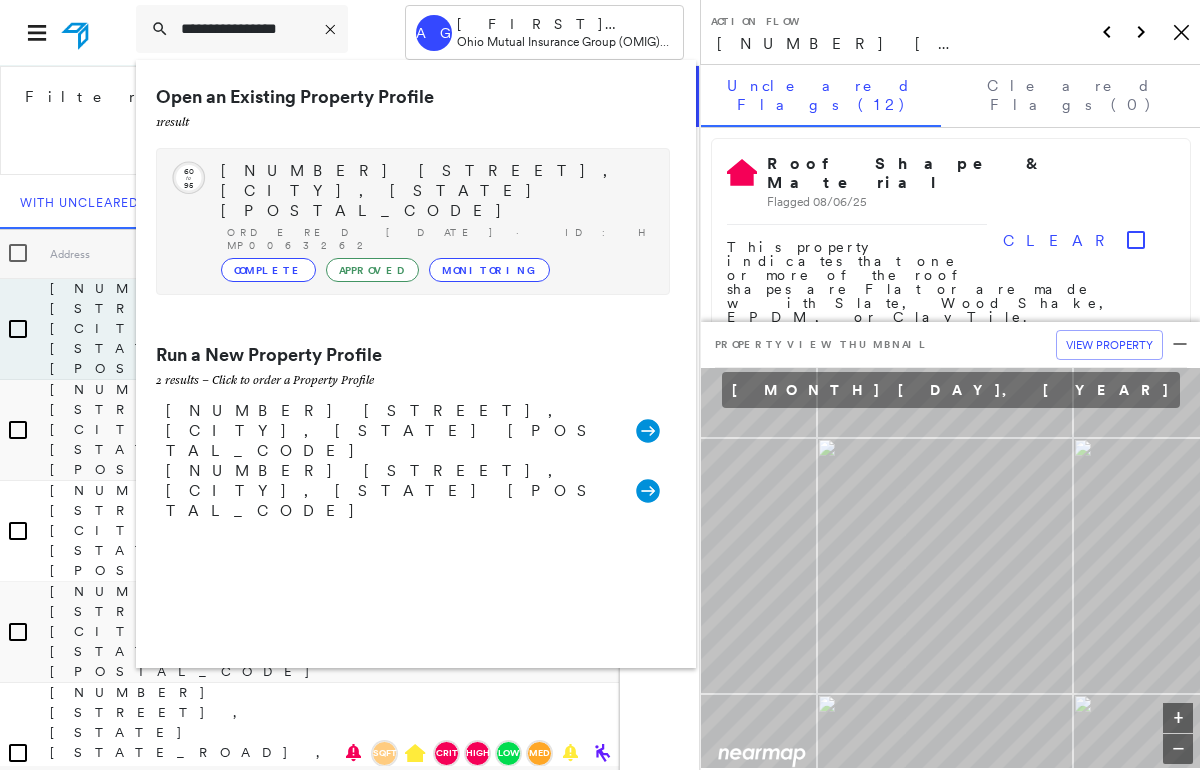 type on "**********" 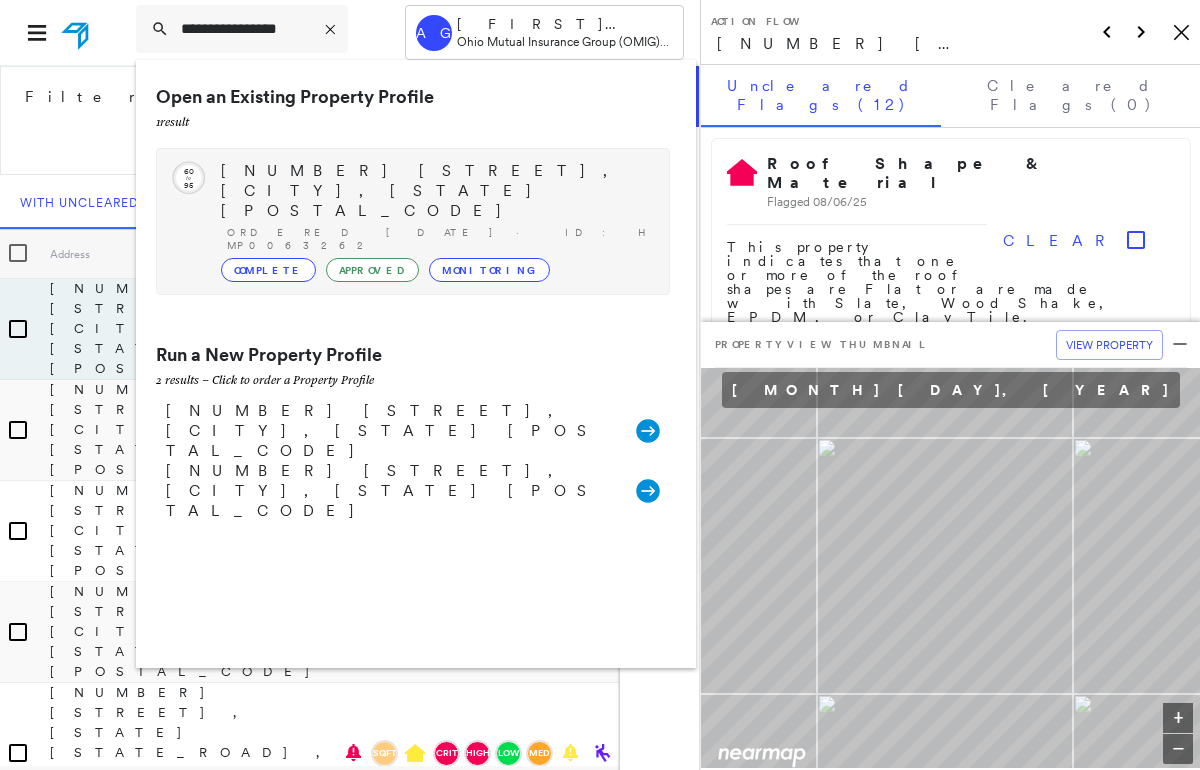 click on "[NUMBER] [STREET], [CITY], [STATE] [POSTAL_CODE]" at bounding box center (435, 191) 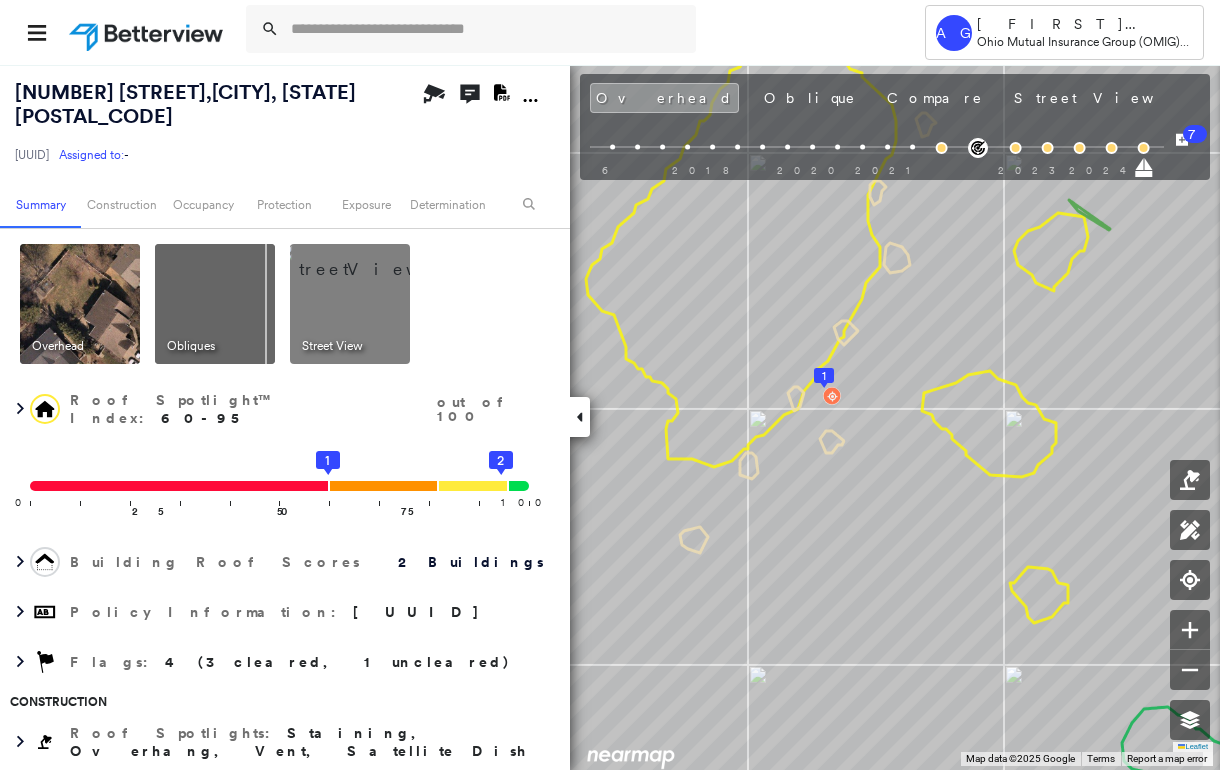 click at bounding box center [374, 259] 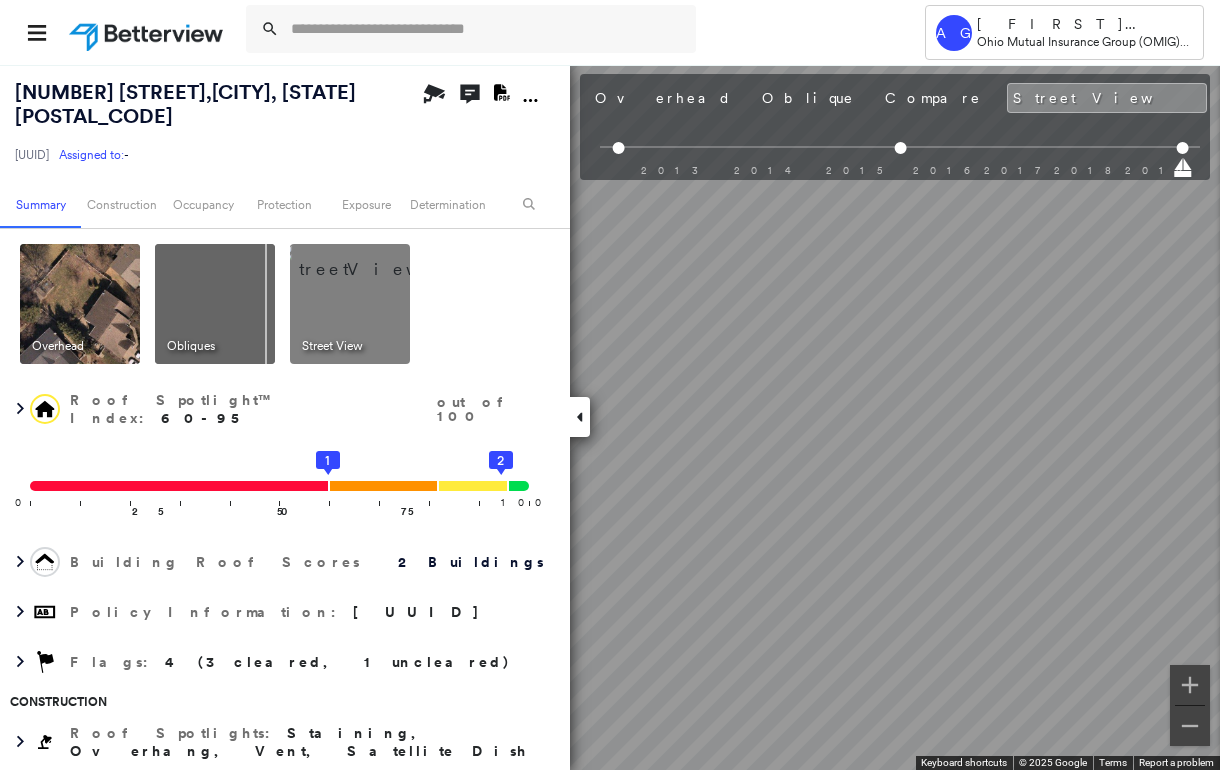 click at bounding box center [580, 417] 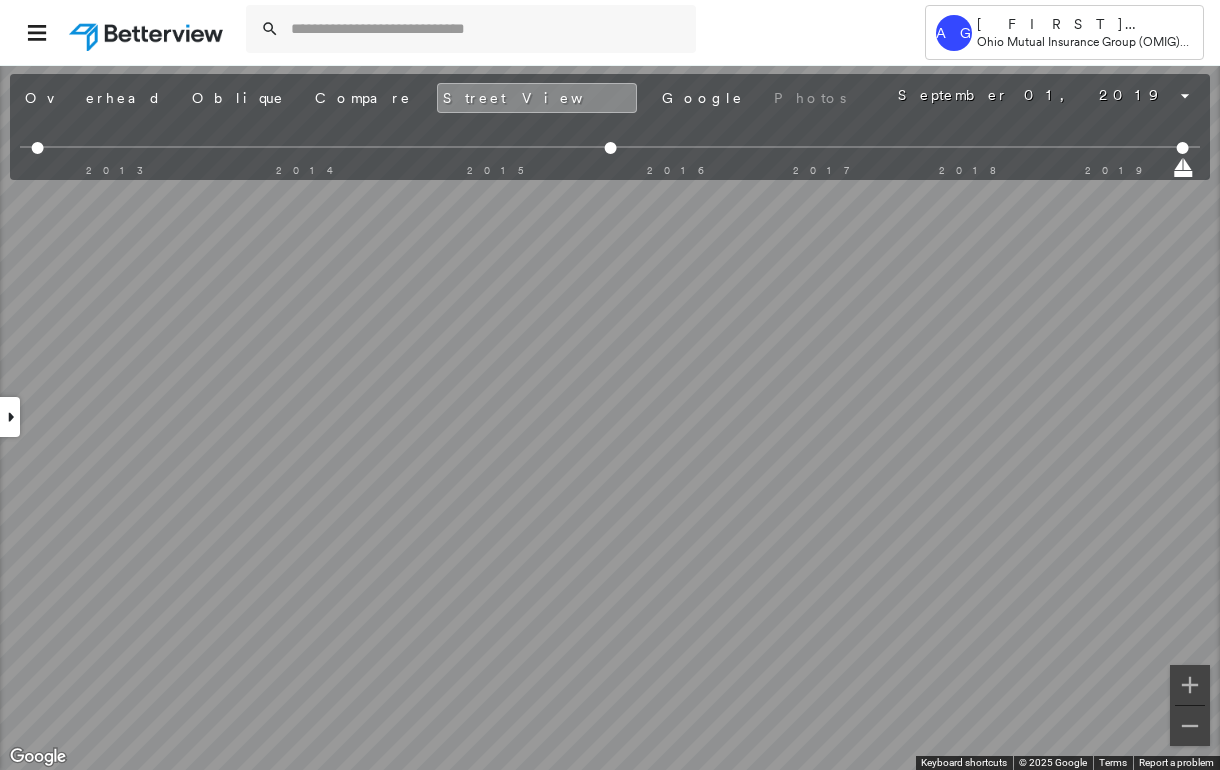 click 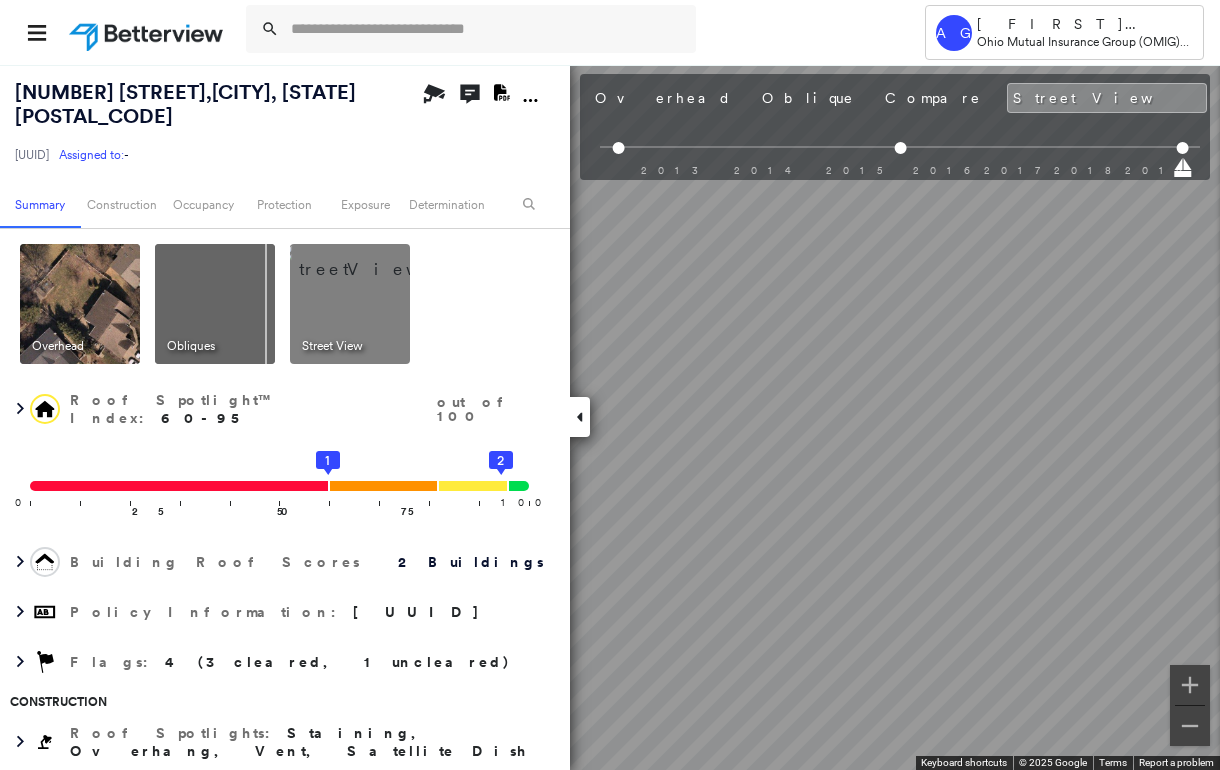 click at bounding box center (80, 304) 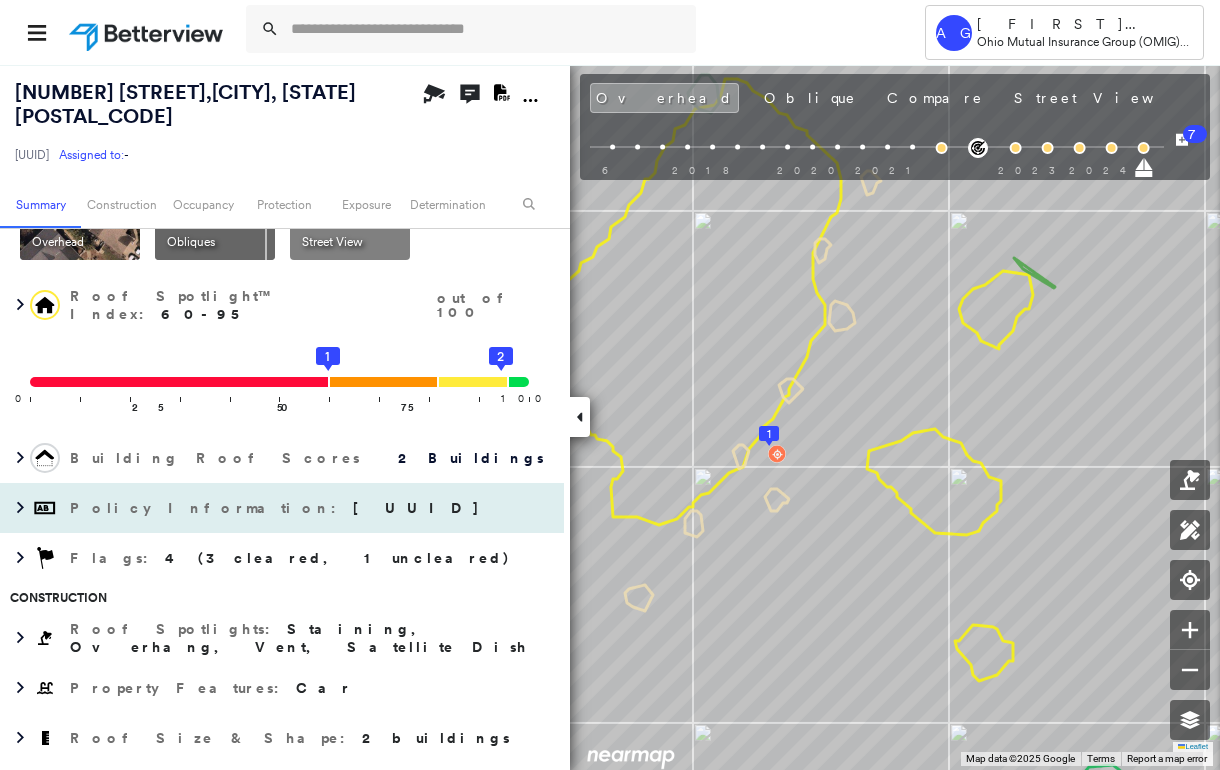 scroll, scrollTop: 400, scrollLeft: 0, axis: vertical 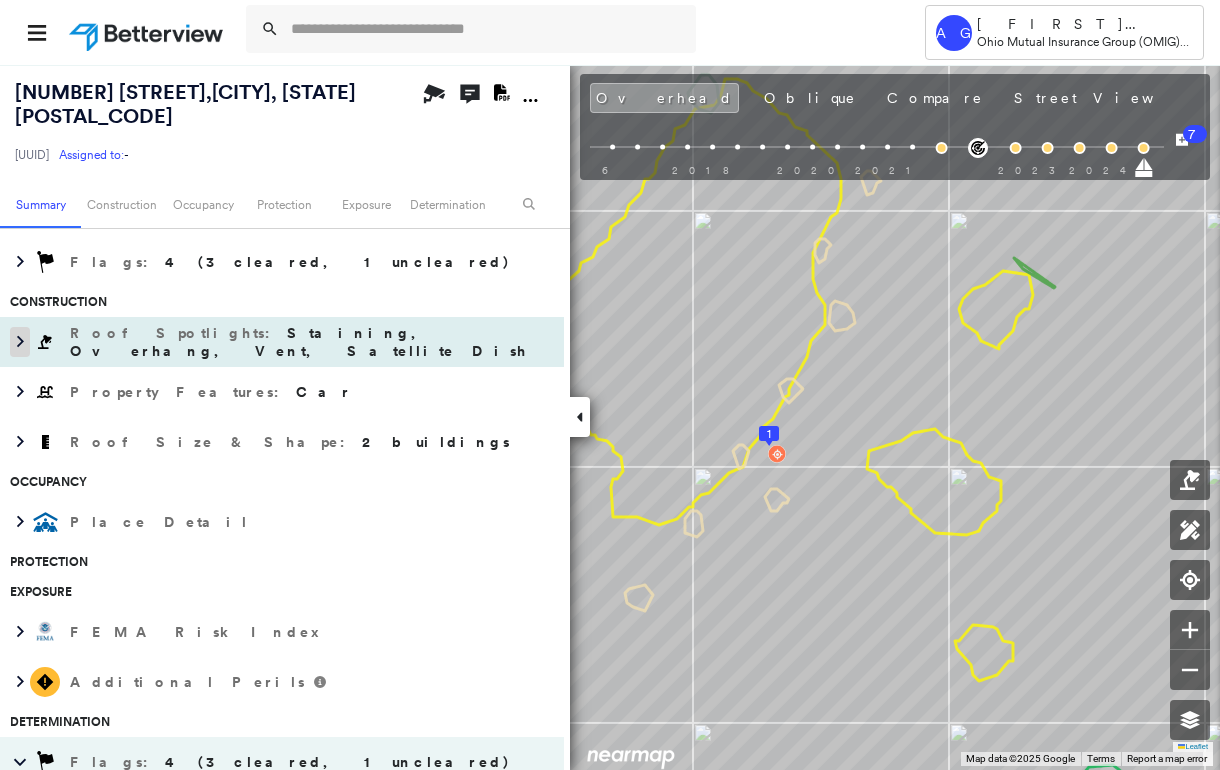 click 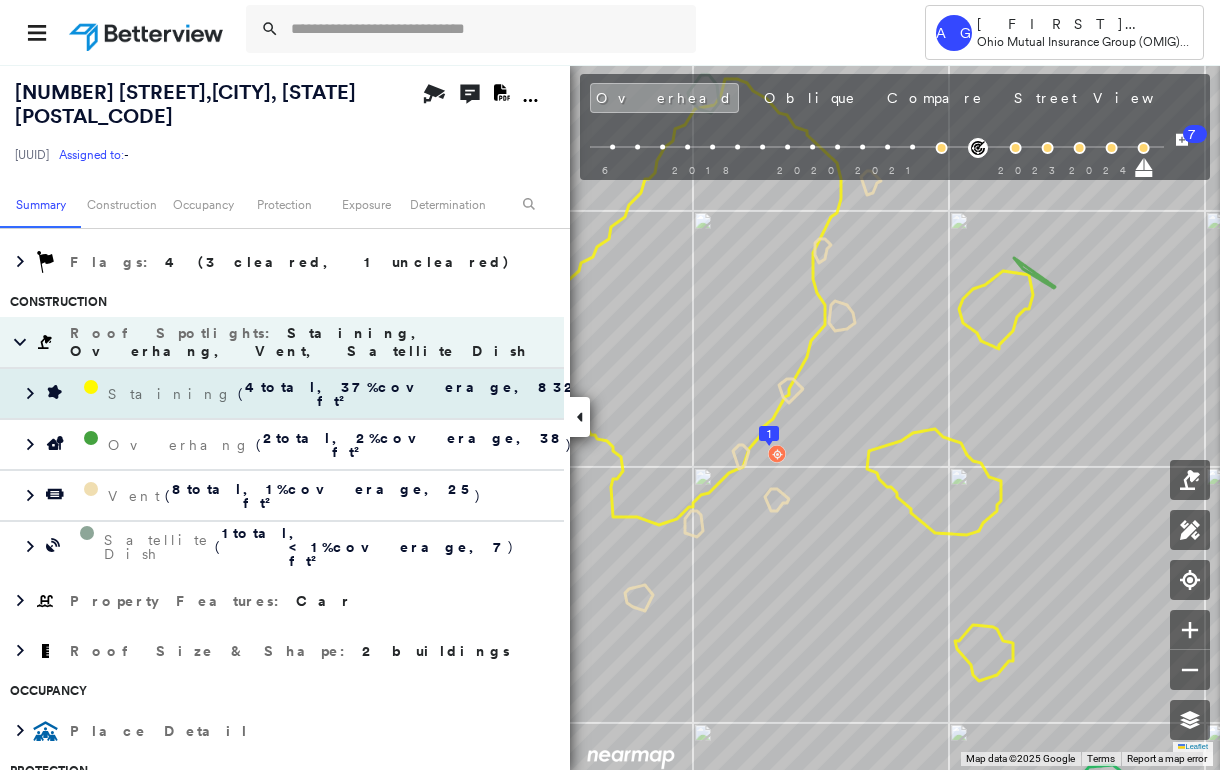 click 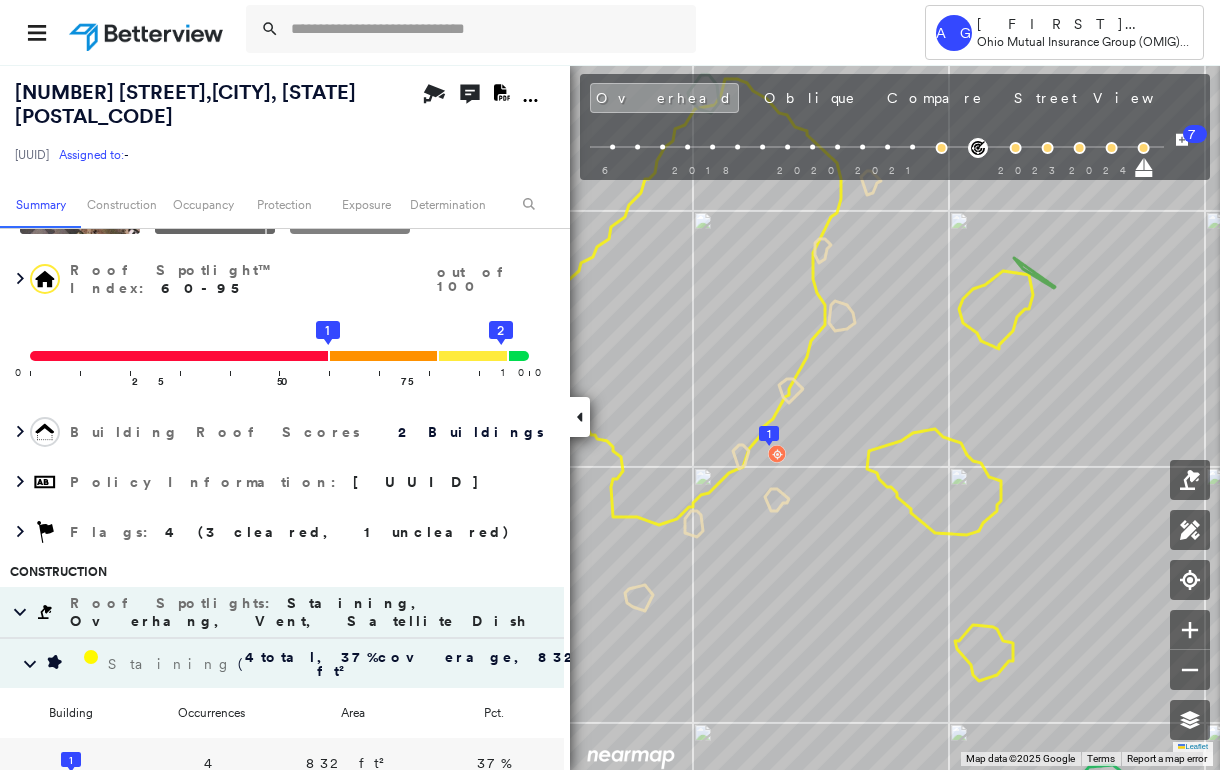 scroll, scrollTop: 0, scrollLeft: 0, axis: both 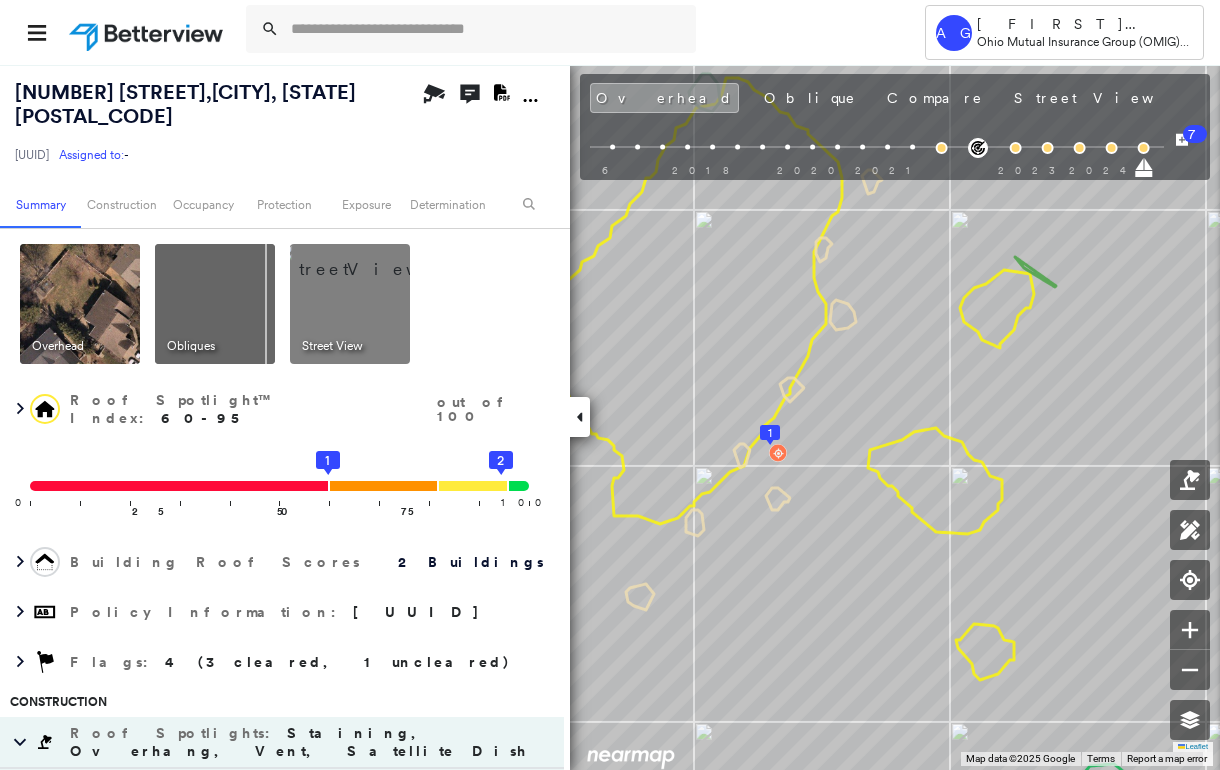 click at bounding box center [215, 304] 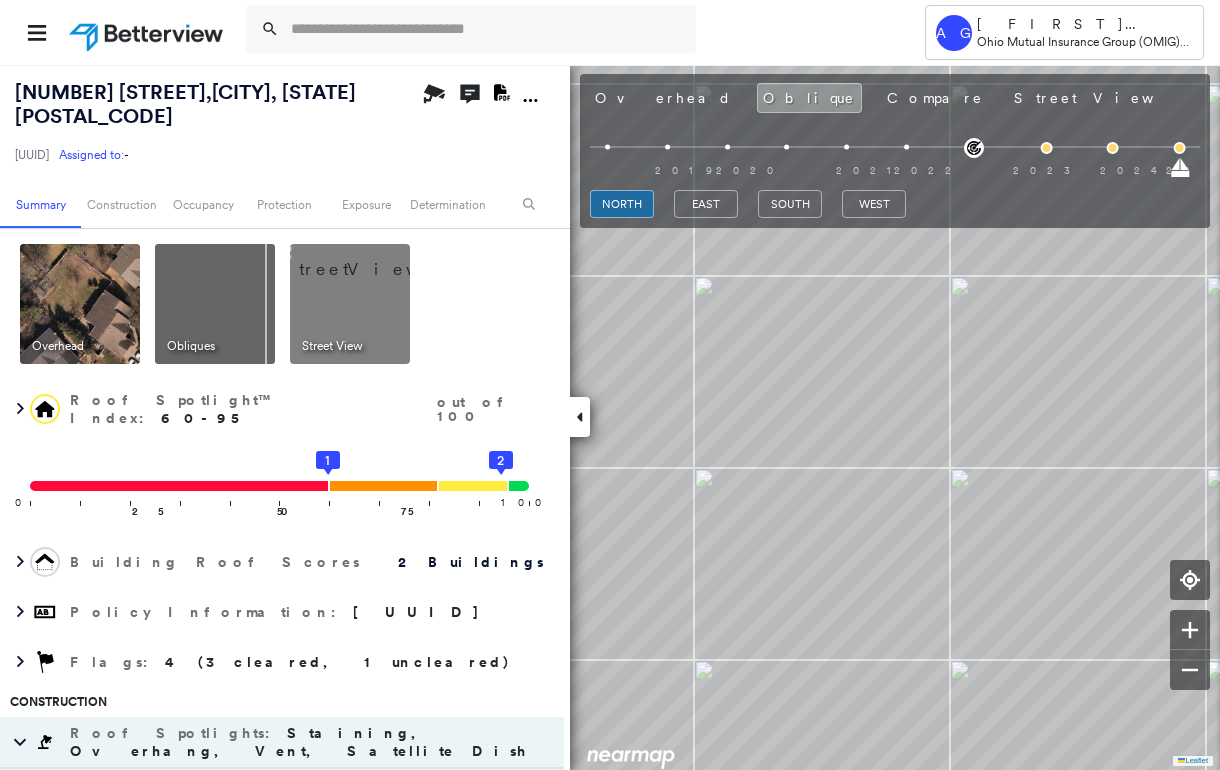 click at bounding box center [580, 417] 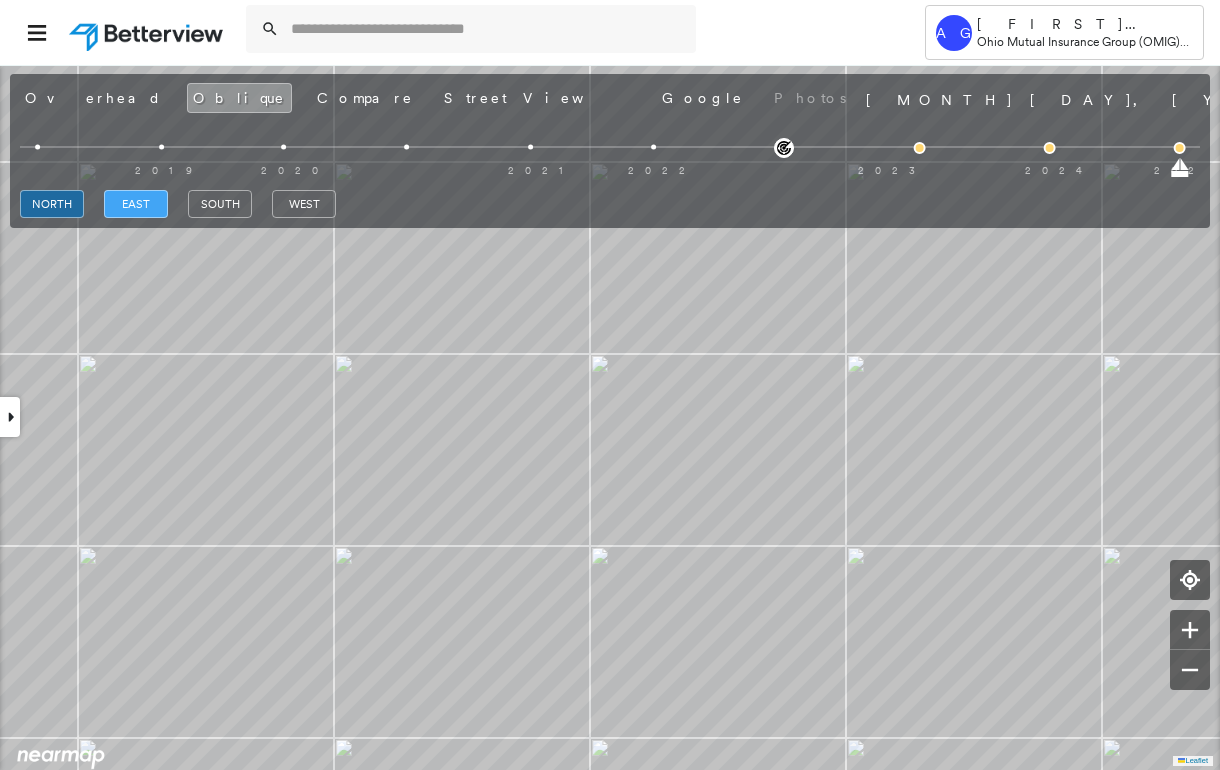 click on "east" at bounding box center (136, 204) 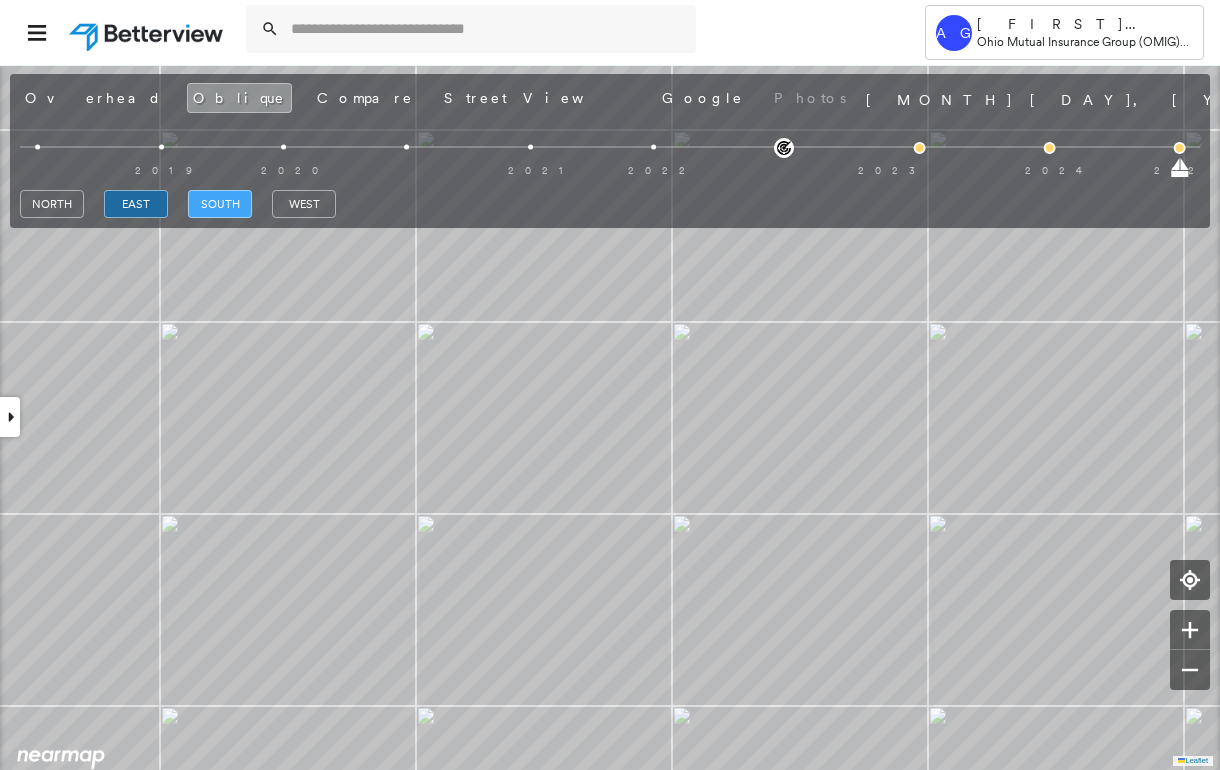 click on "south" at bounding box center (220, 204) 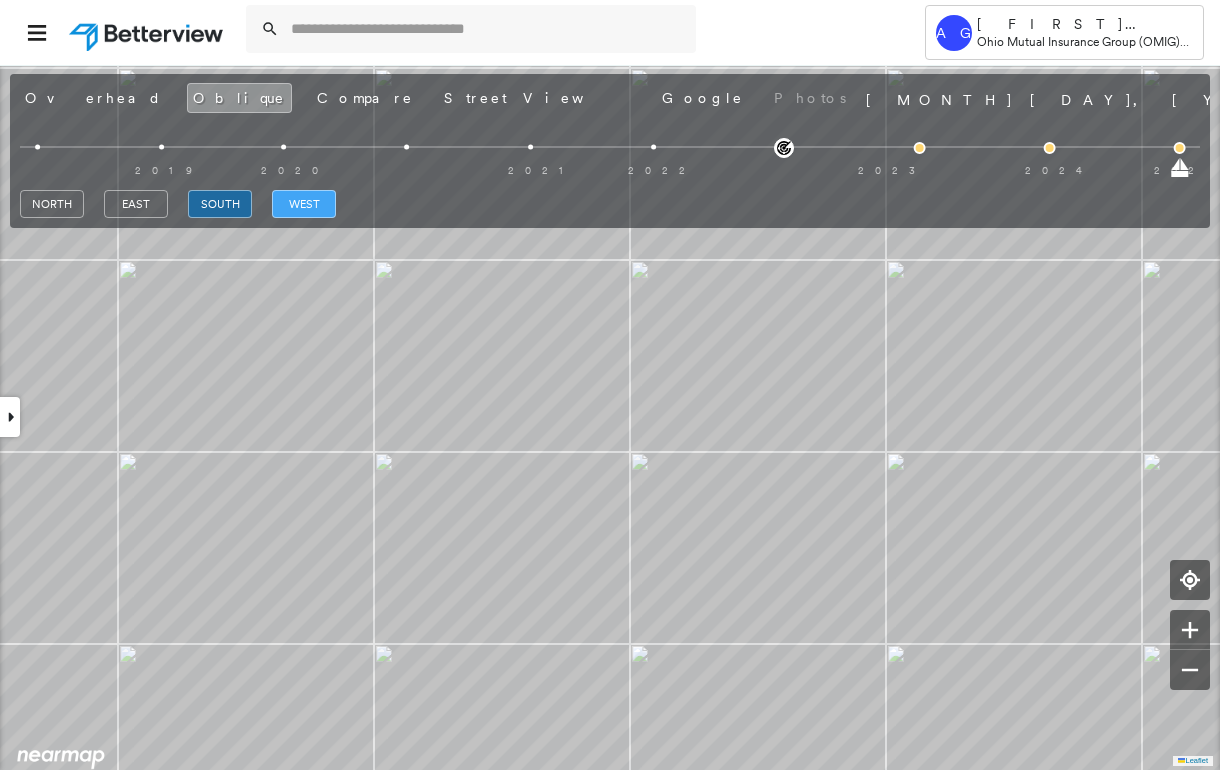 click on "west" at bounding box center [304, 204] 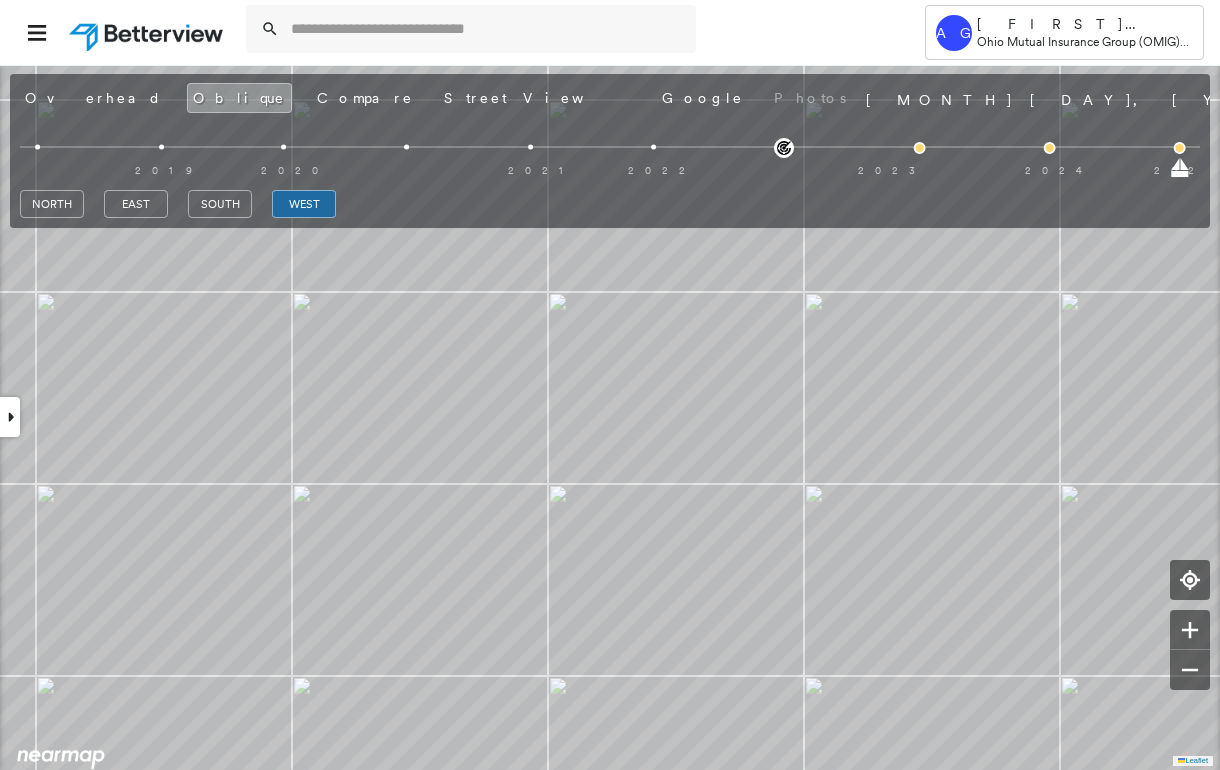 click 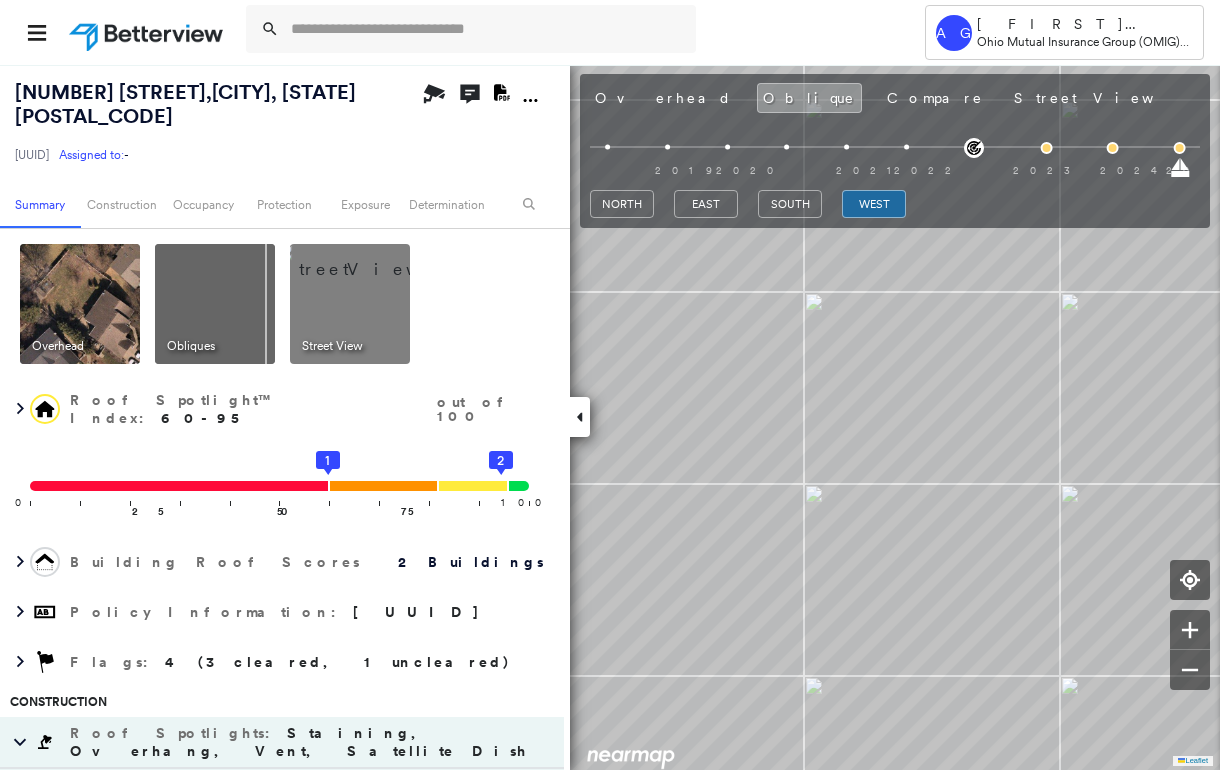 click at bounding box center [80, 304] 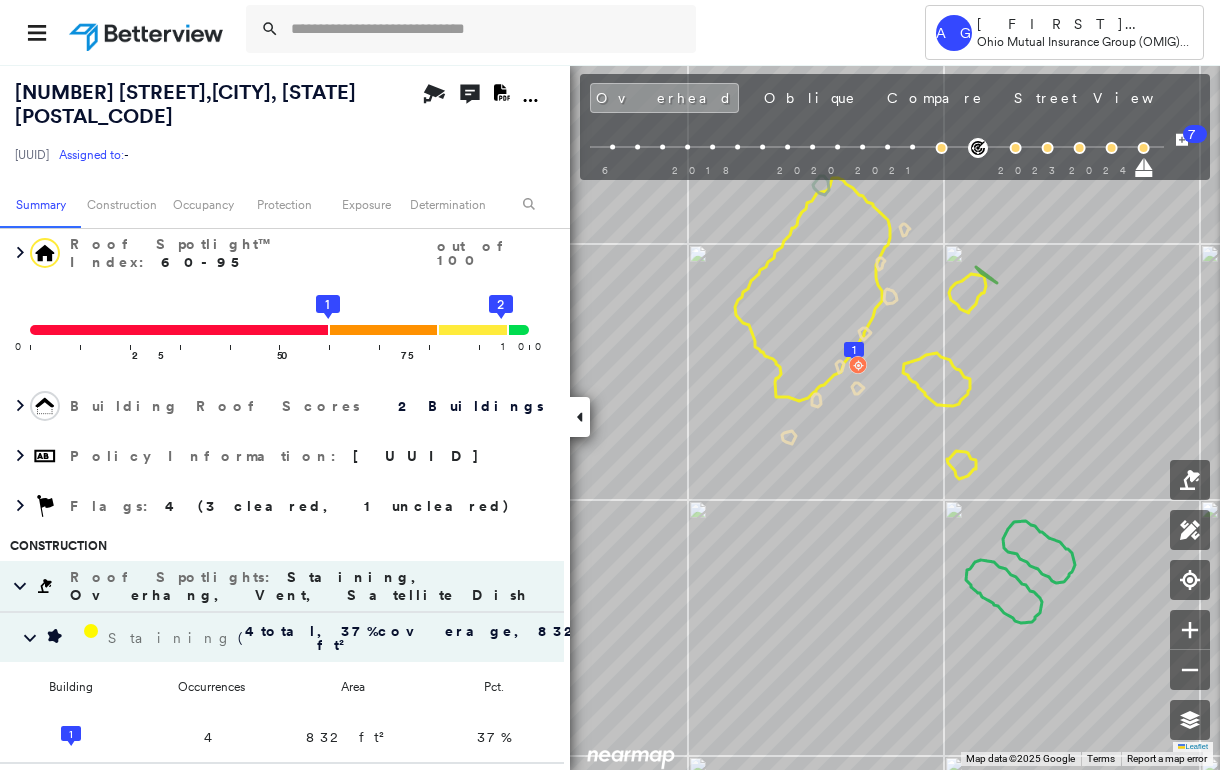 scroll, scrollTop: 162, scrollLeft: 0, axis: vertical 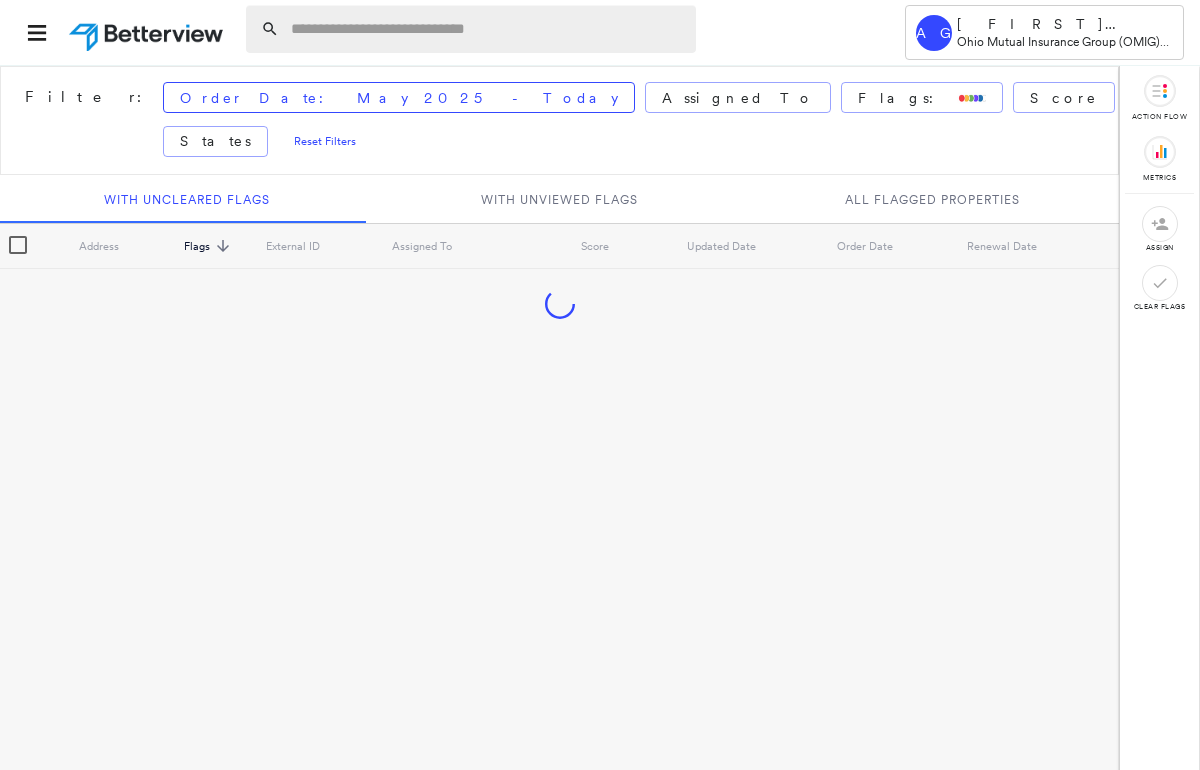 click at bounding box center [487, 29] 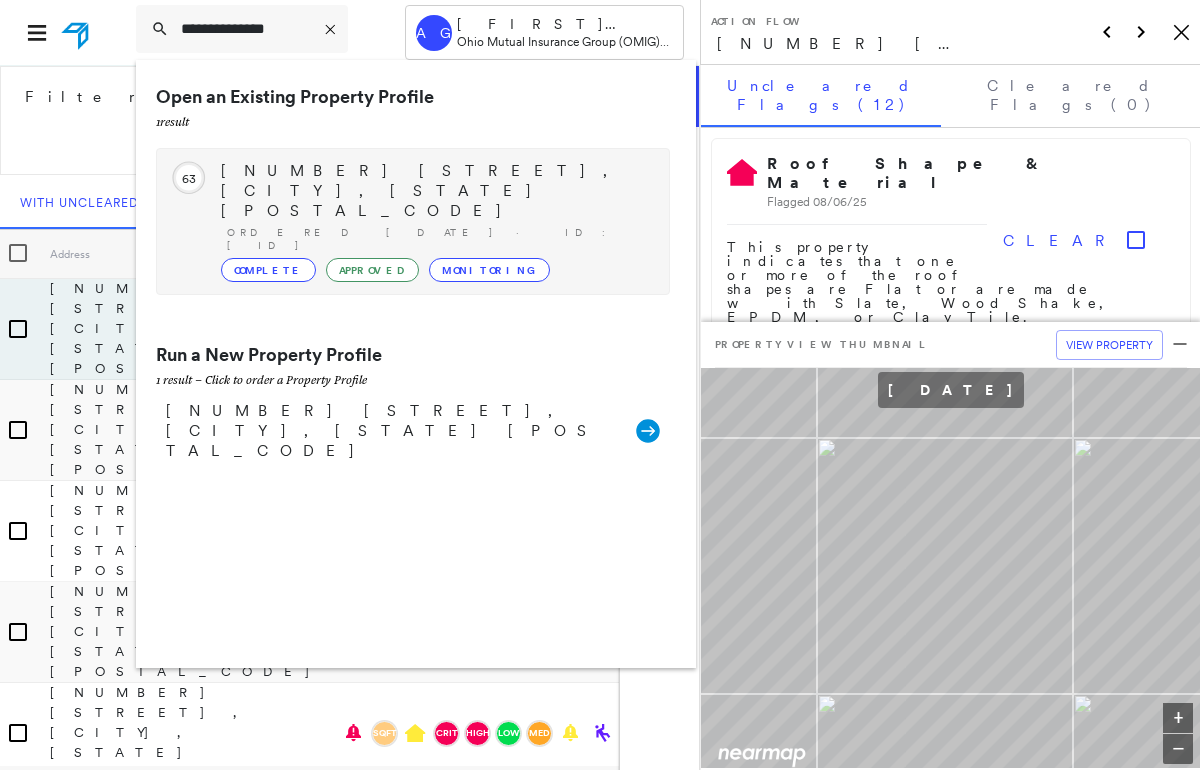 type on "**********" 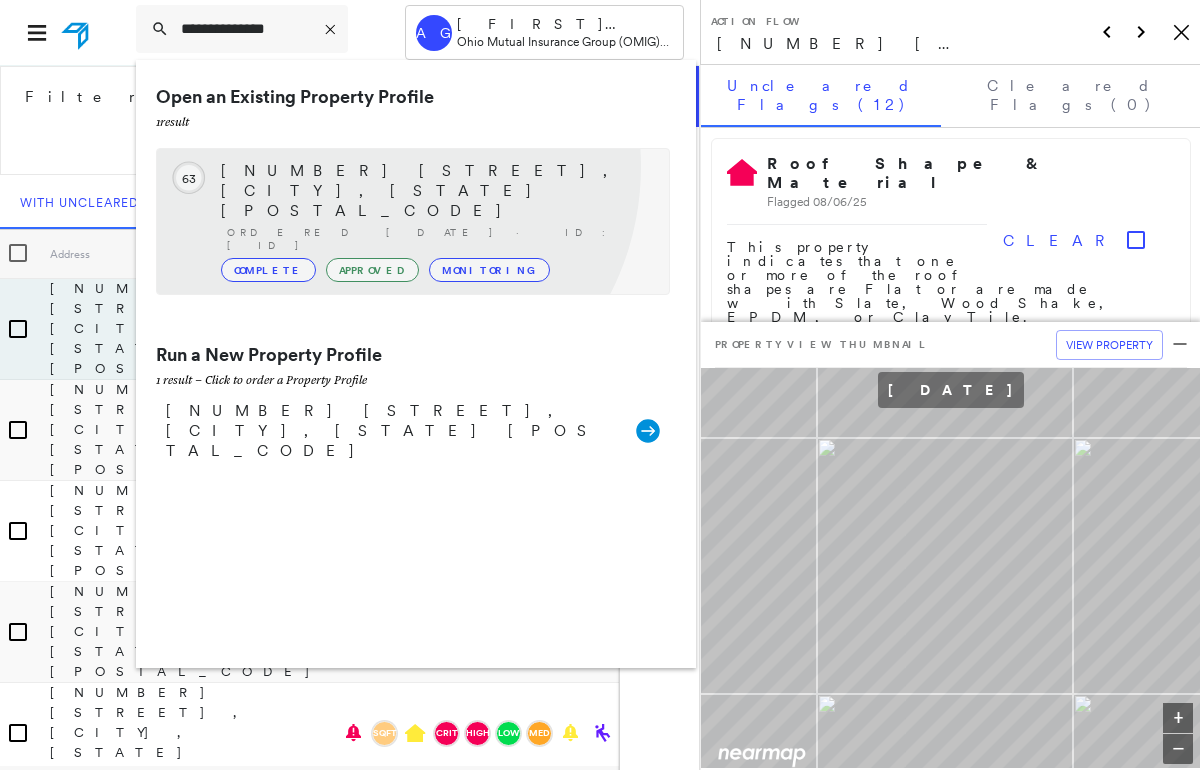 click on "5531 SIGNET DR, HUBER HEIGHTS, OH 45424" at bounding box center (435, 191) 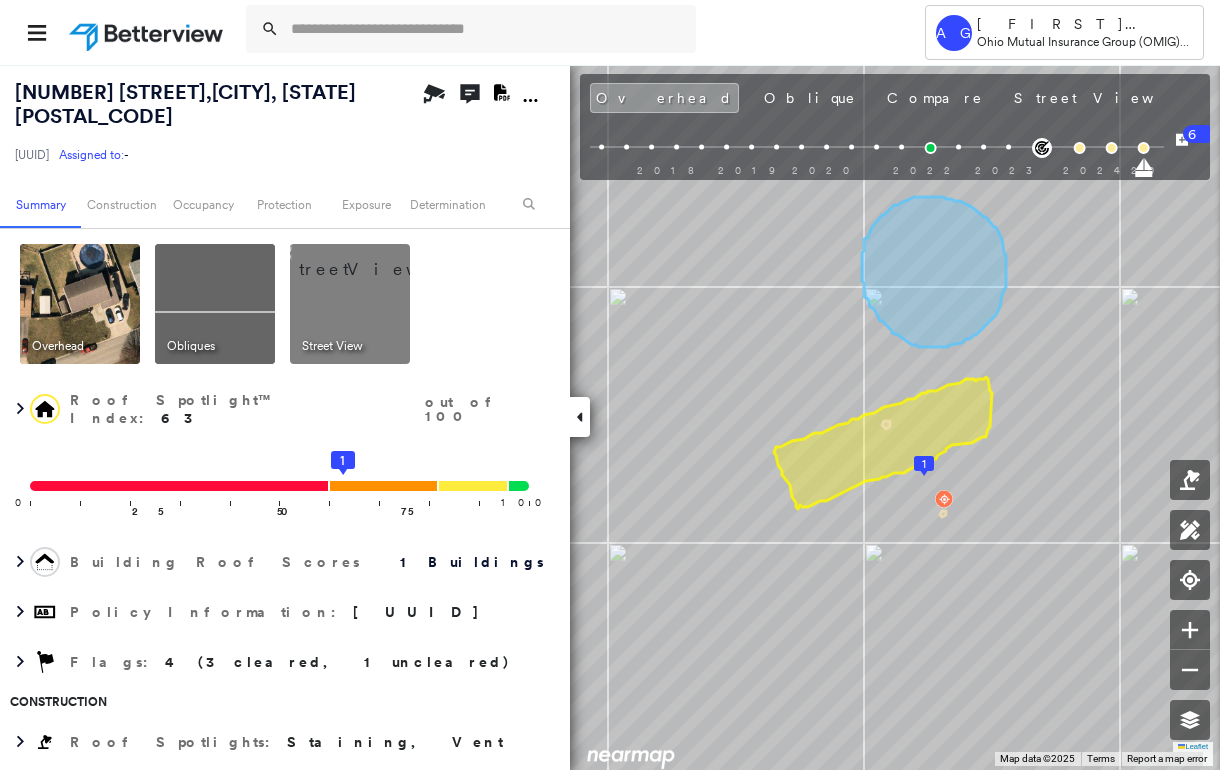 click at bounding box center (374, 259) 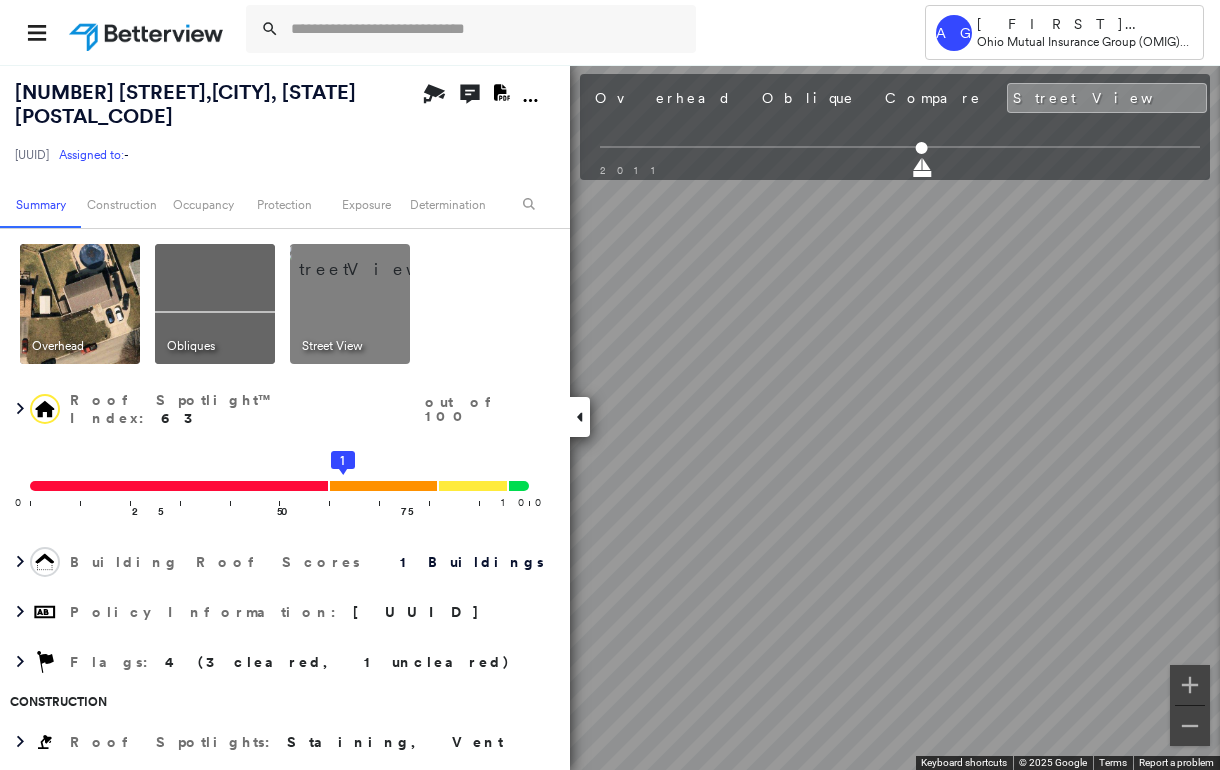 click 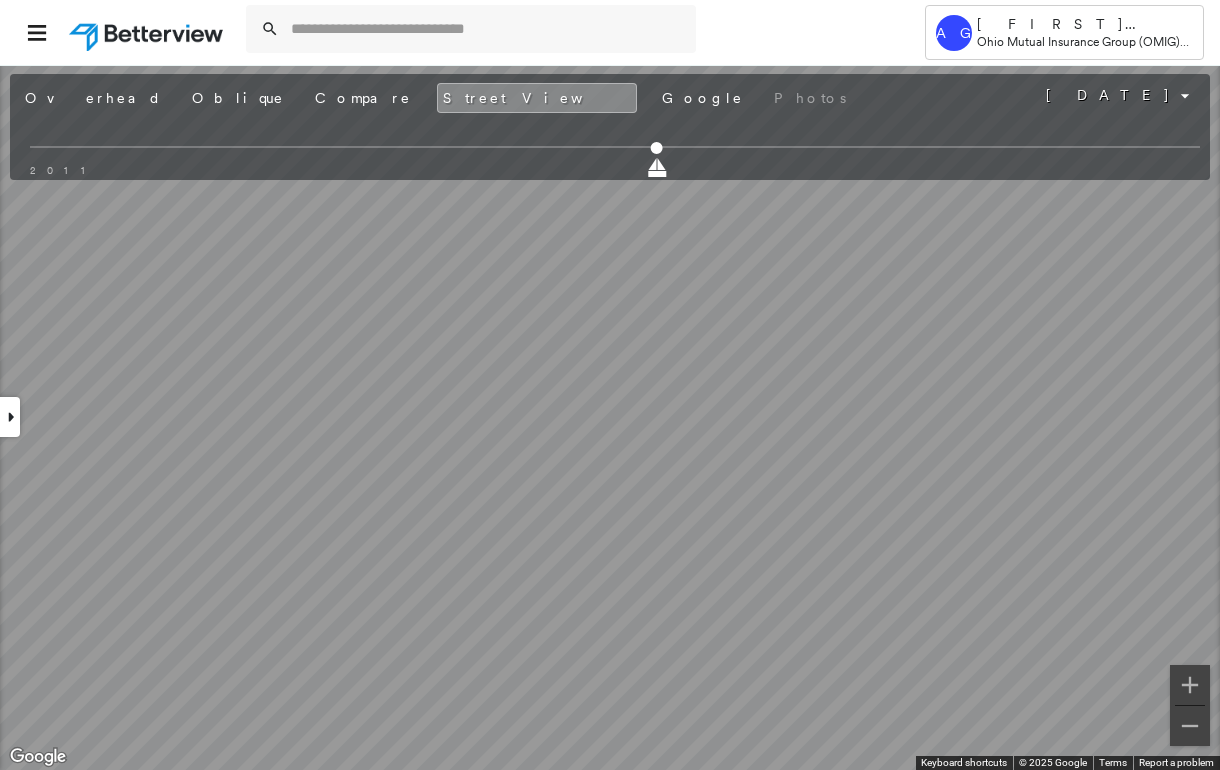click 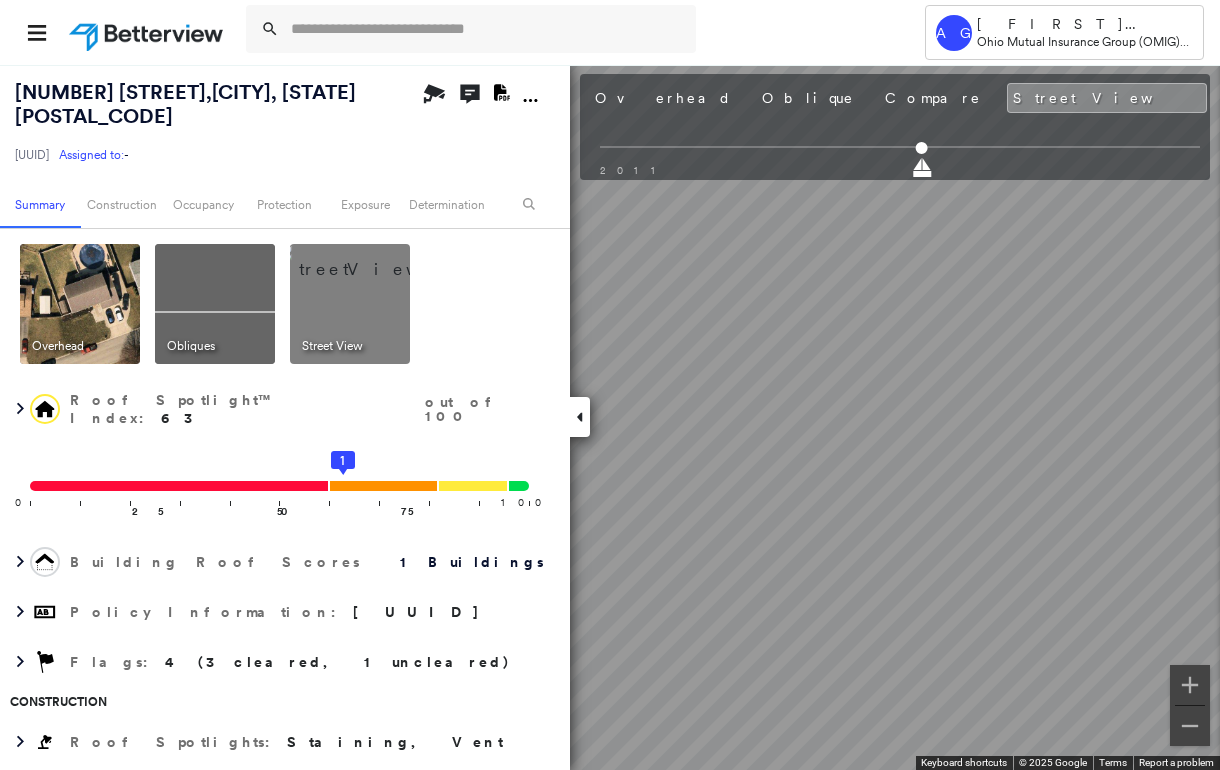 click at bounding box center (215, 304) 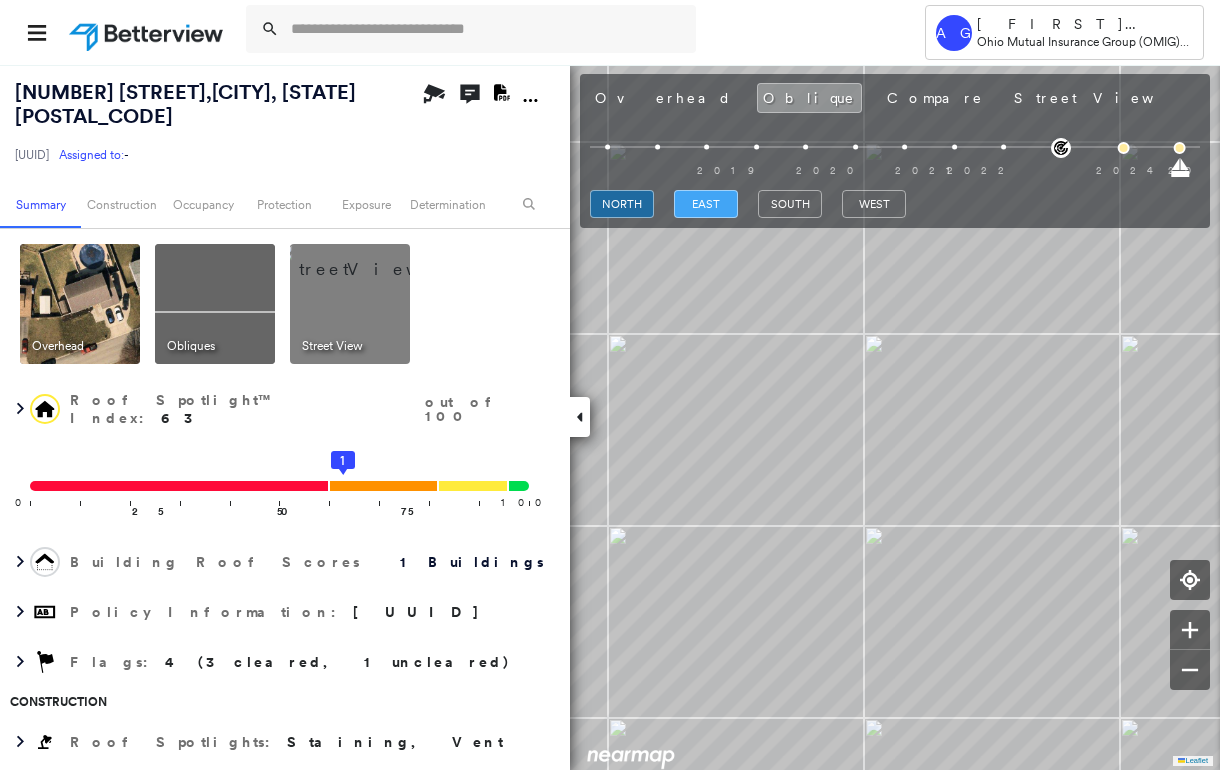 click on "east" at bounding box center (706, 204) 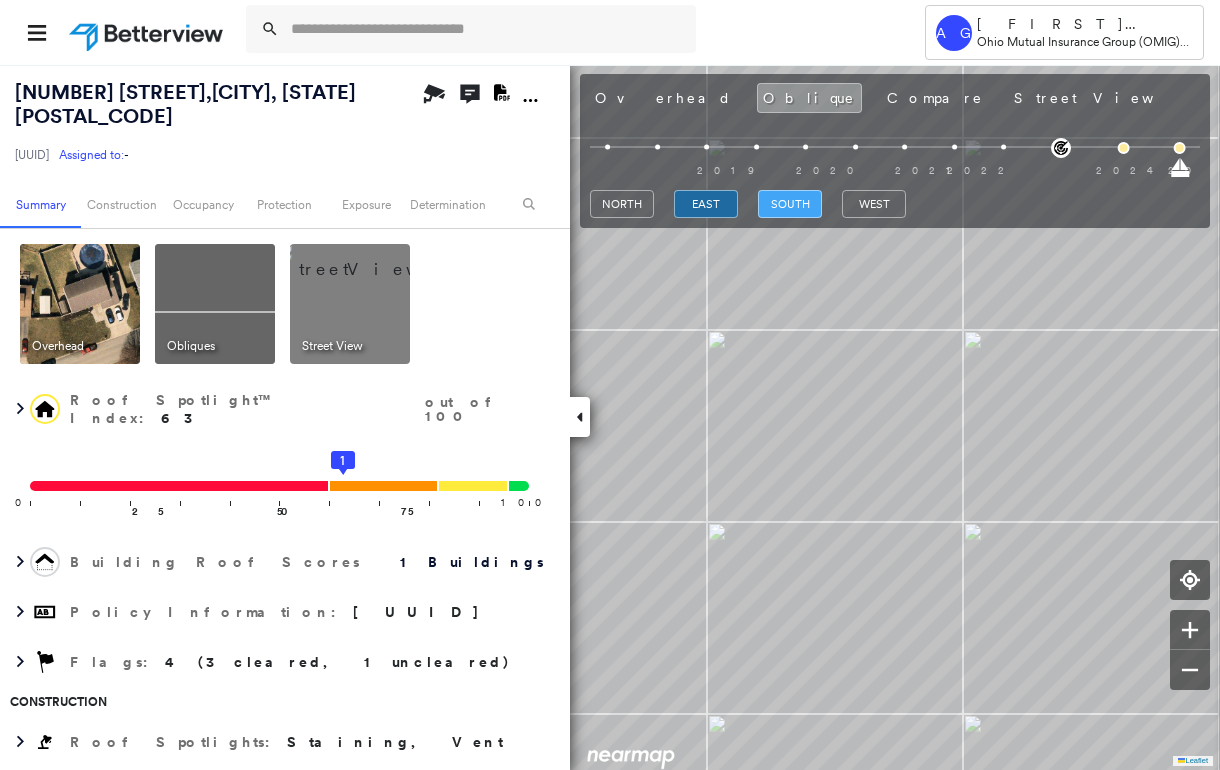 click on "south" at bounding box center [790, 204] 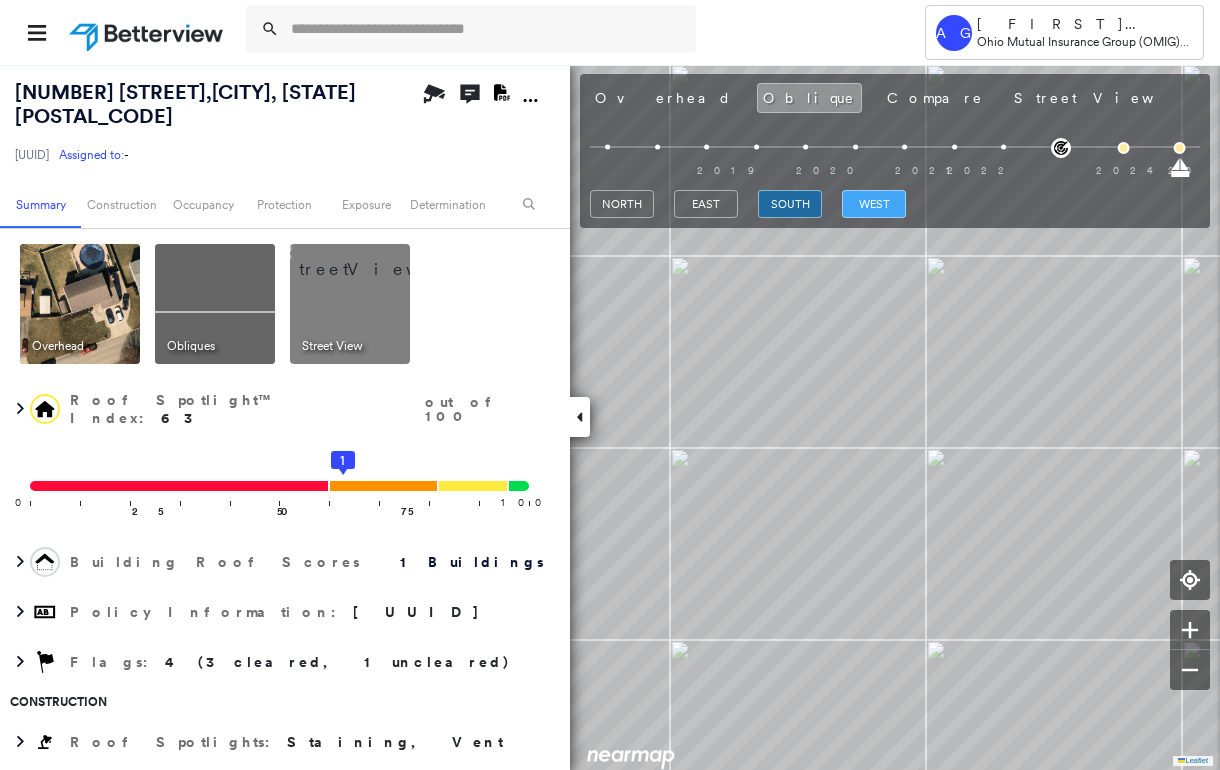 click on "west" at bounding box center (874, 204) 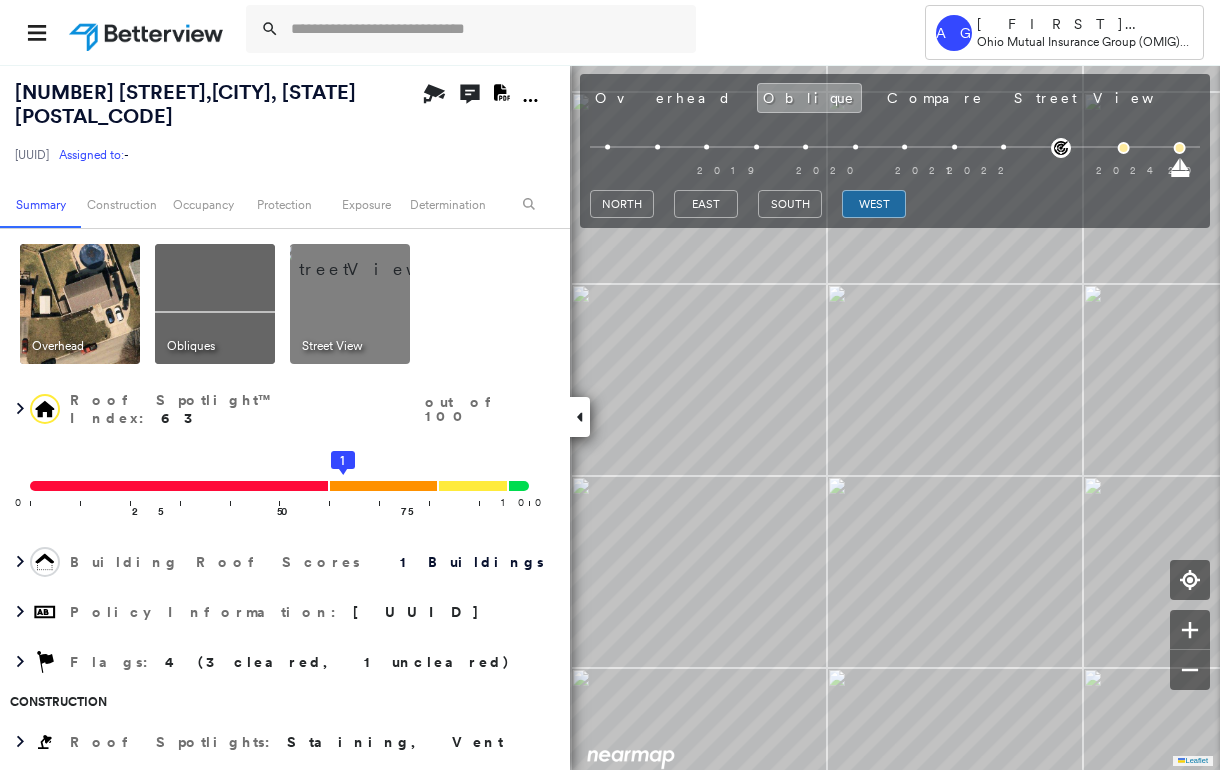 click at bounding box center [80, 304] 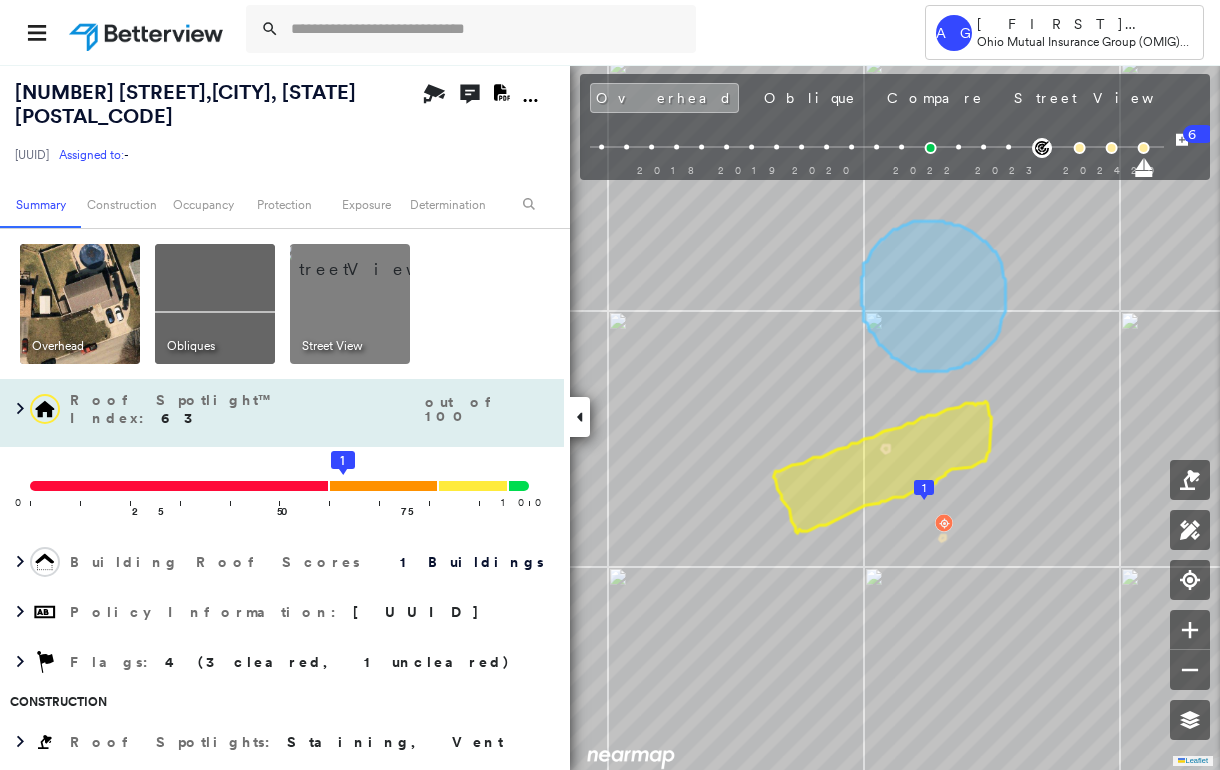scroll, scrollTop: 266, scrollLeft: 0, axis: vertical 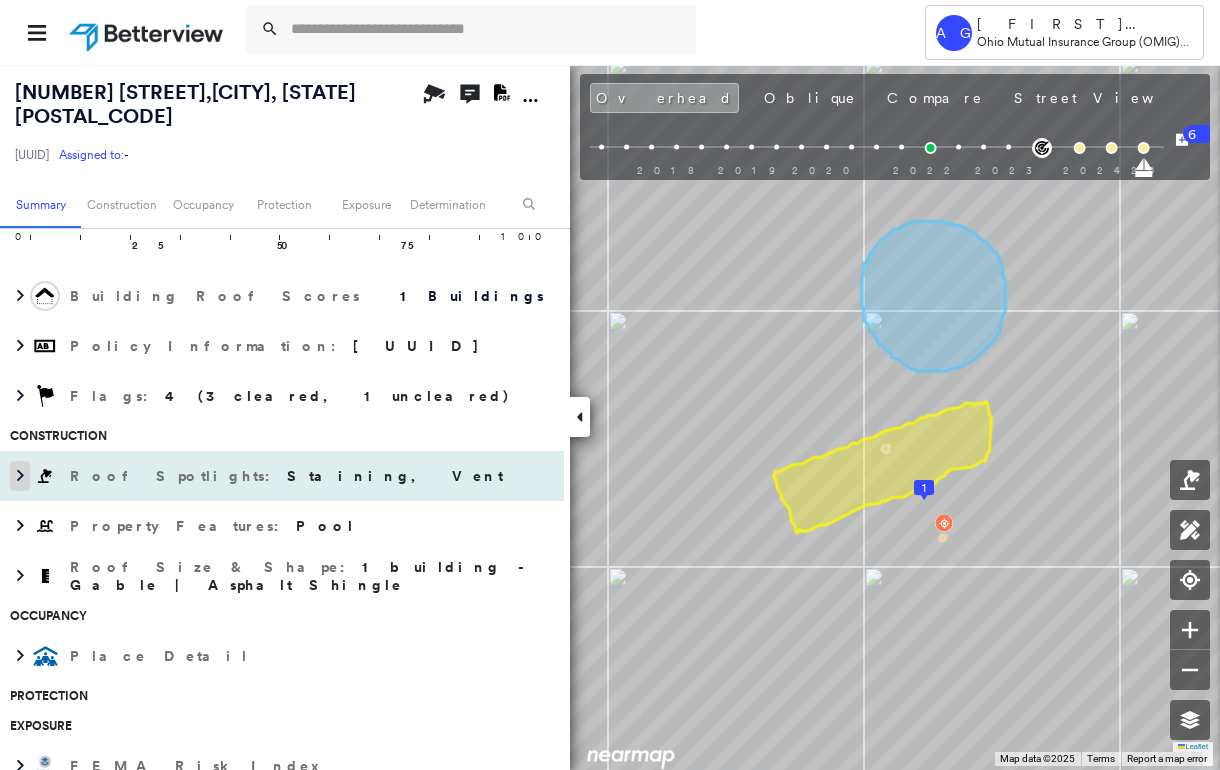 click at bounding box center (20, 476) 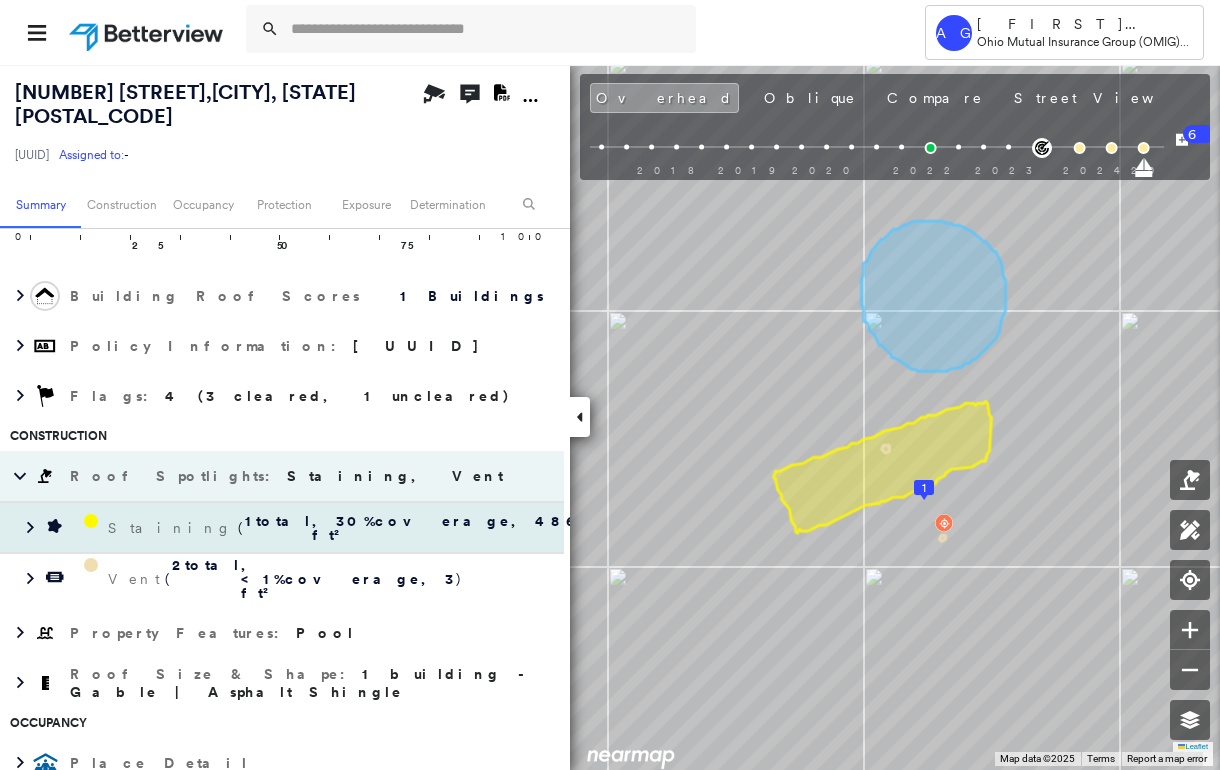 click on "Staining ( 1  total ,  30 %  coverage,  486 ft² )" at bounding box center [292, 528] 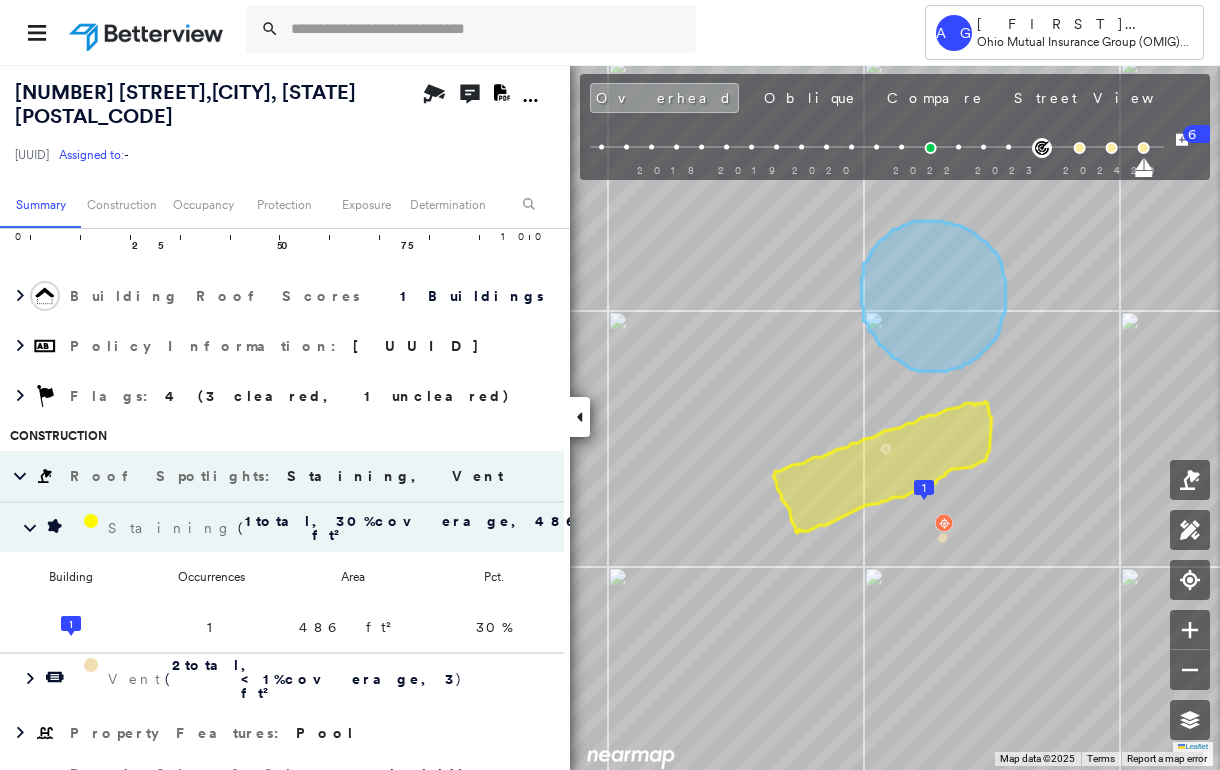 scroll, scrollTop: 0, scrollLeft: 0, axis: both 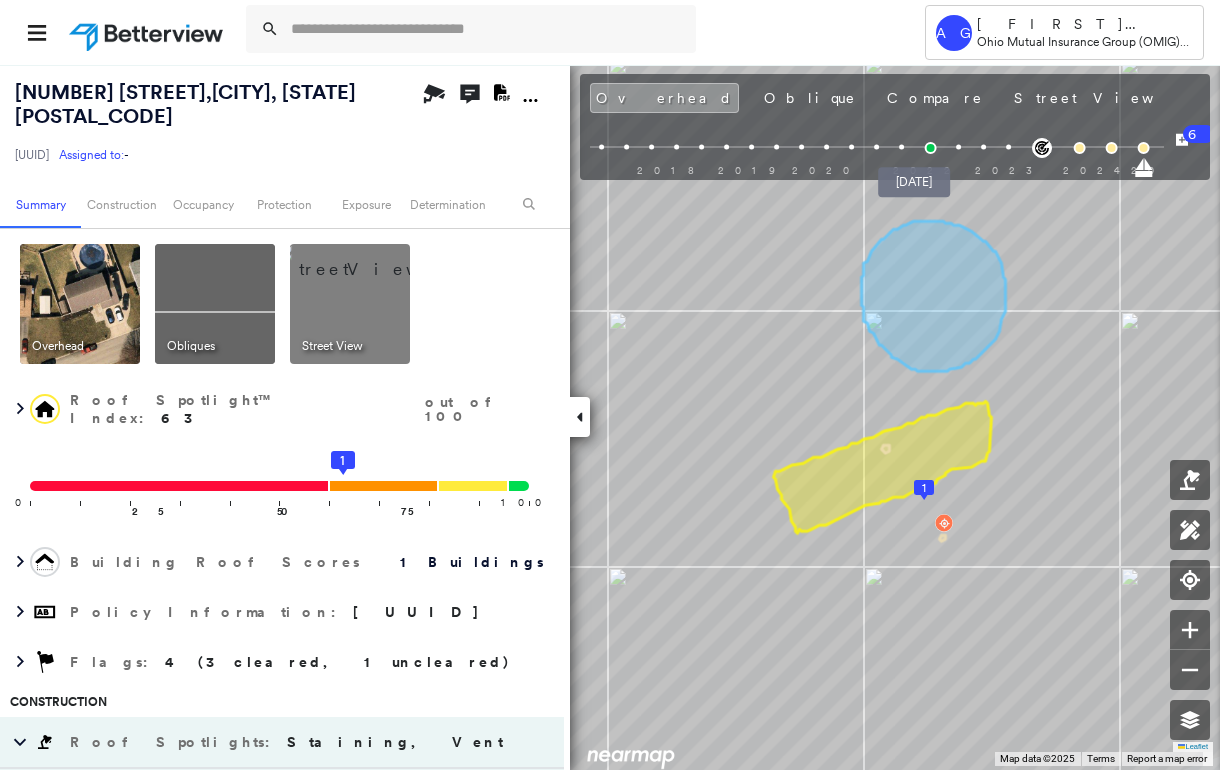 click at bounding box center [930, 148] 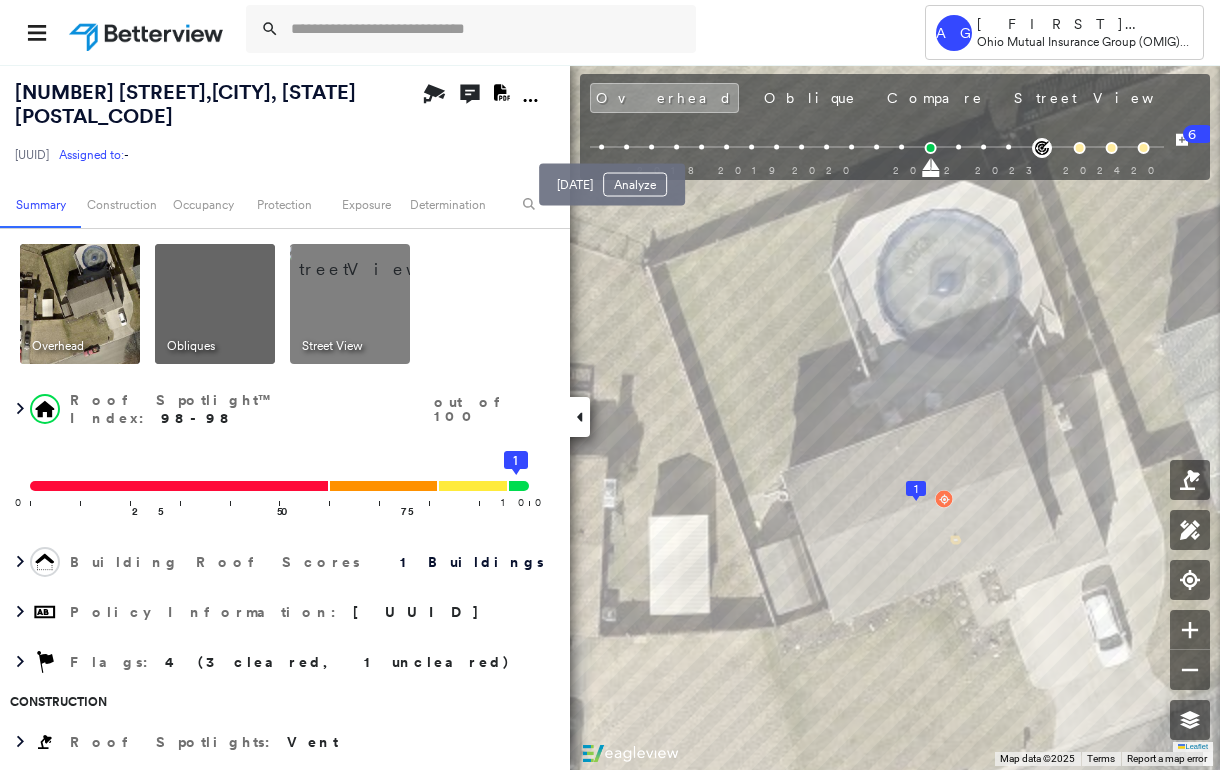 click at bounding box center (626, 147) 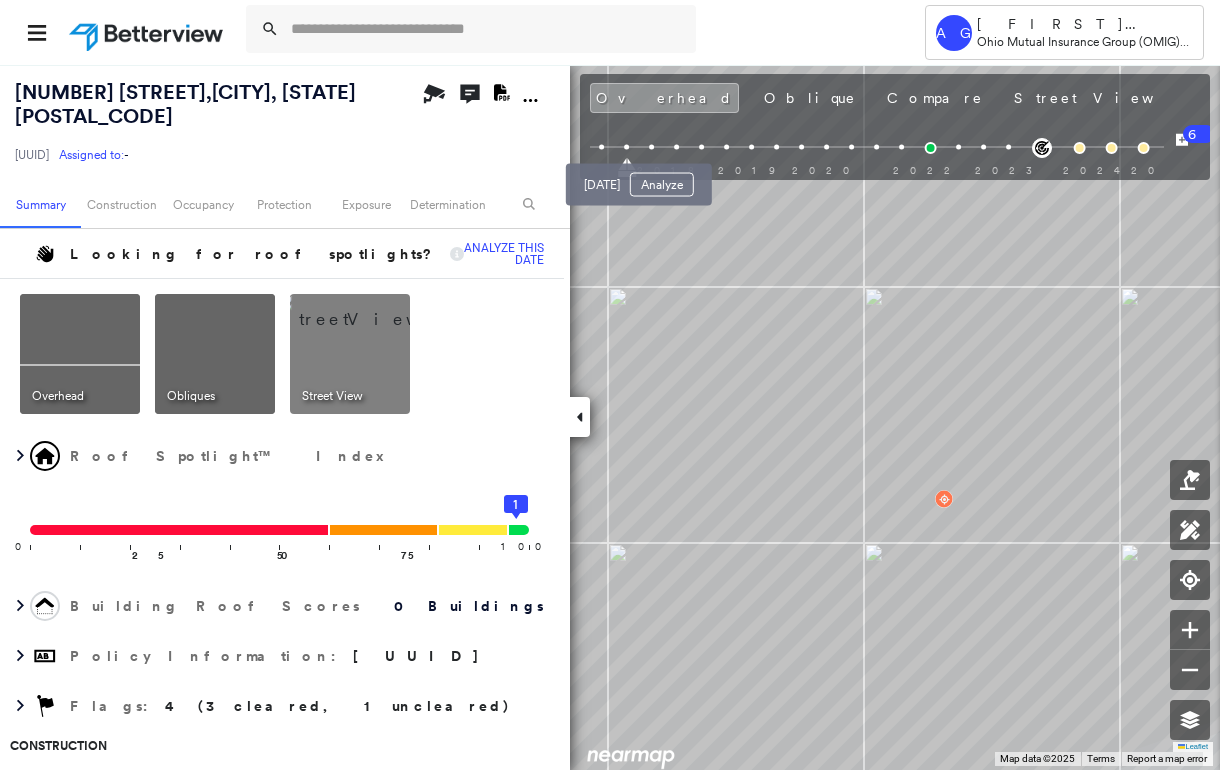 click at bounding box center [651, 147] 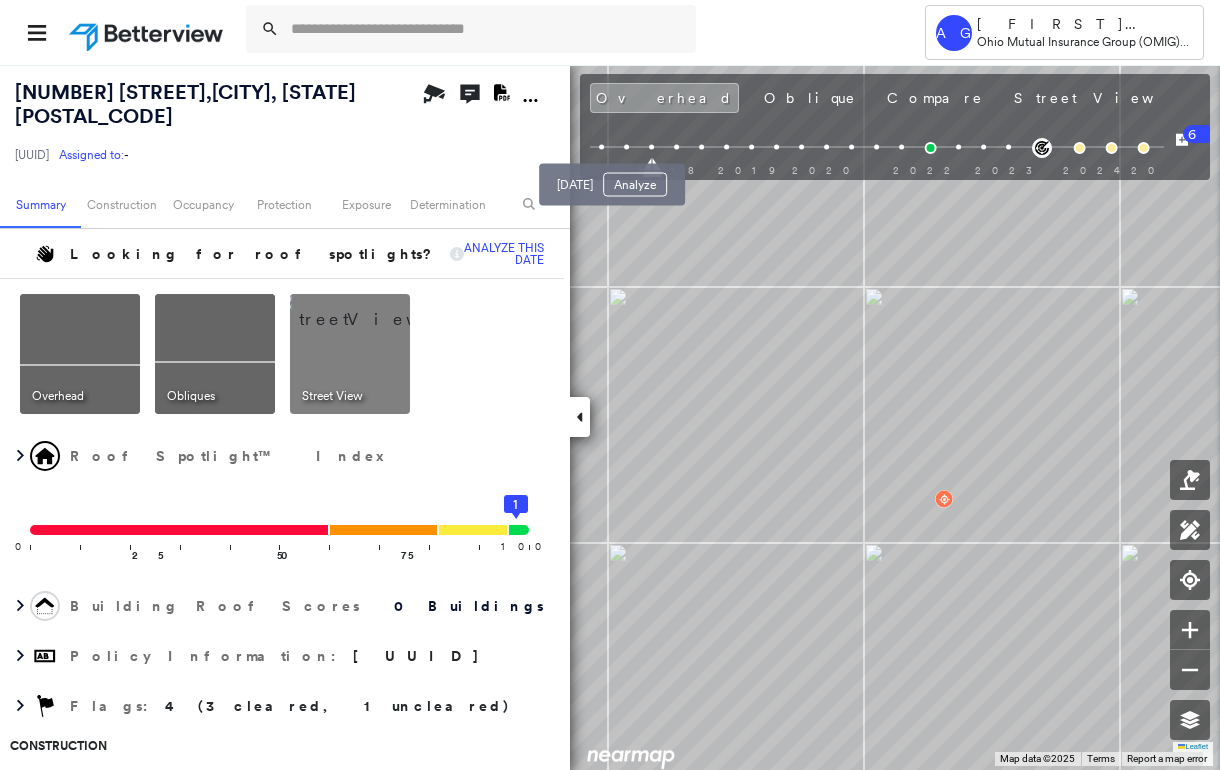 click at bounding box center (626, 147) 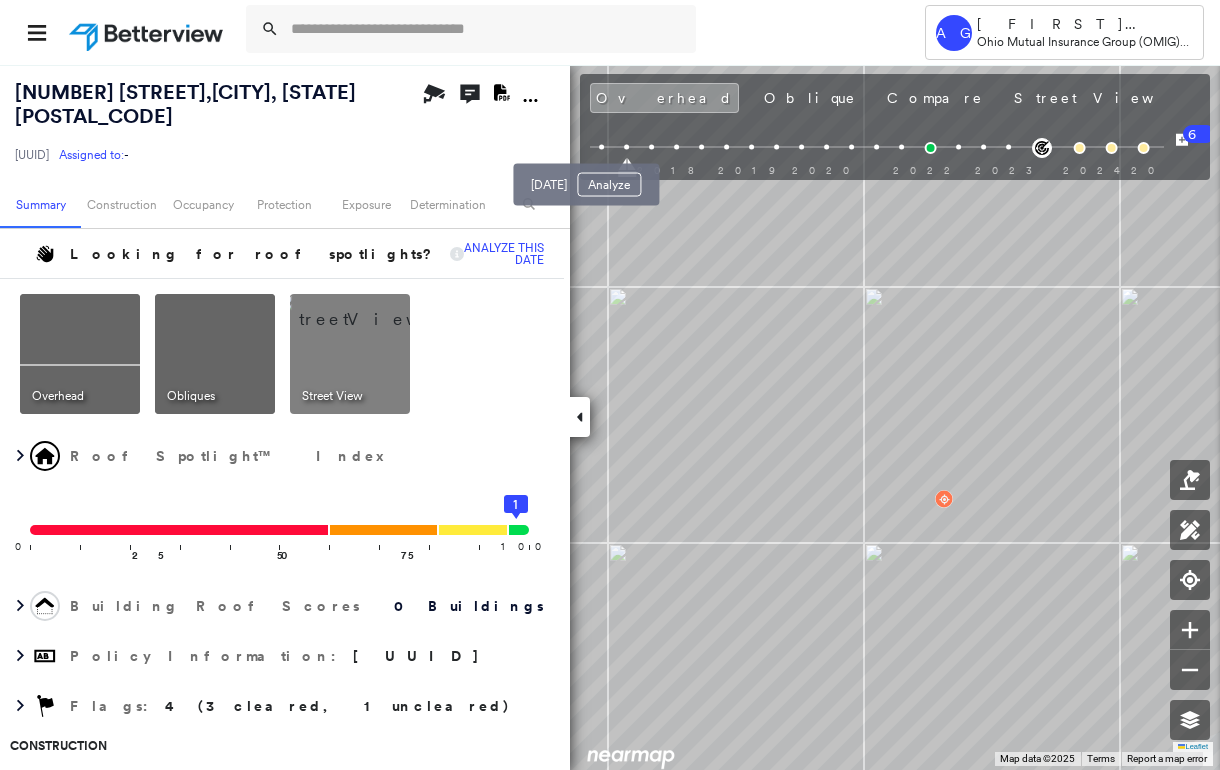 click at bounding box center [601, 147] 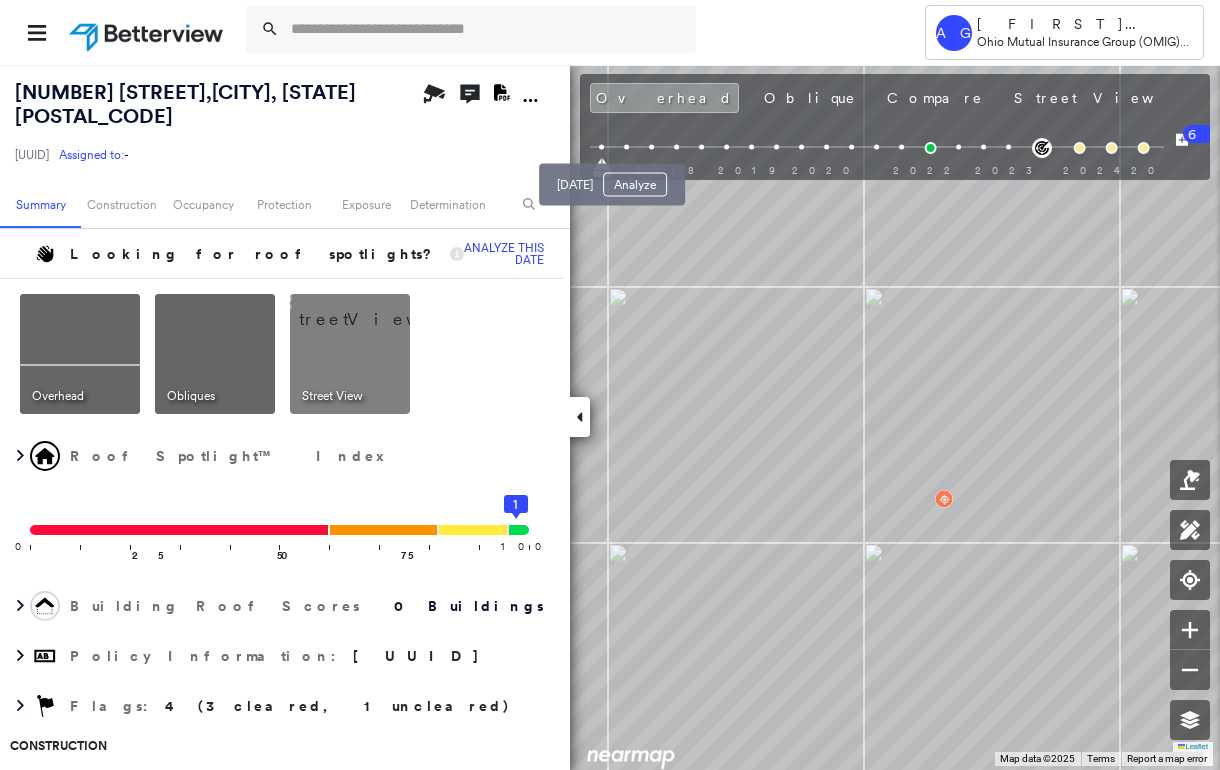 click at bounding box center (626, 147) 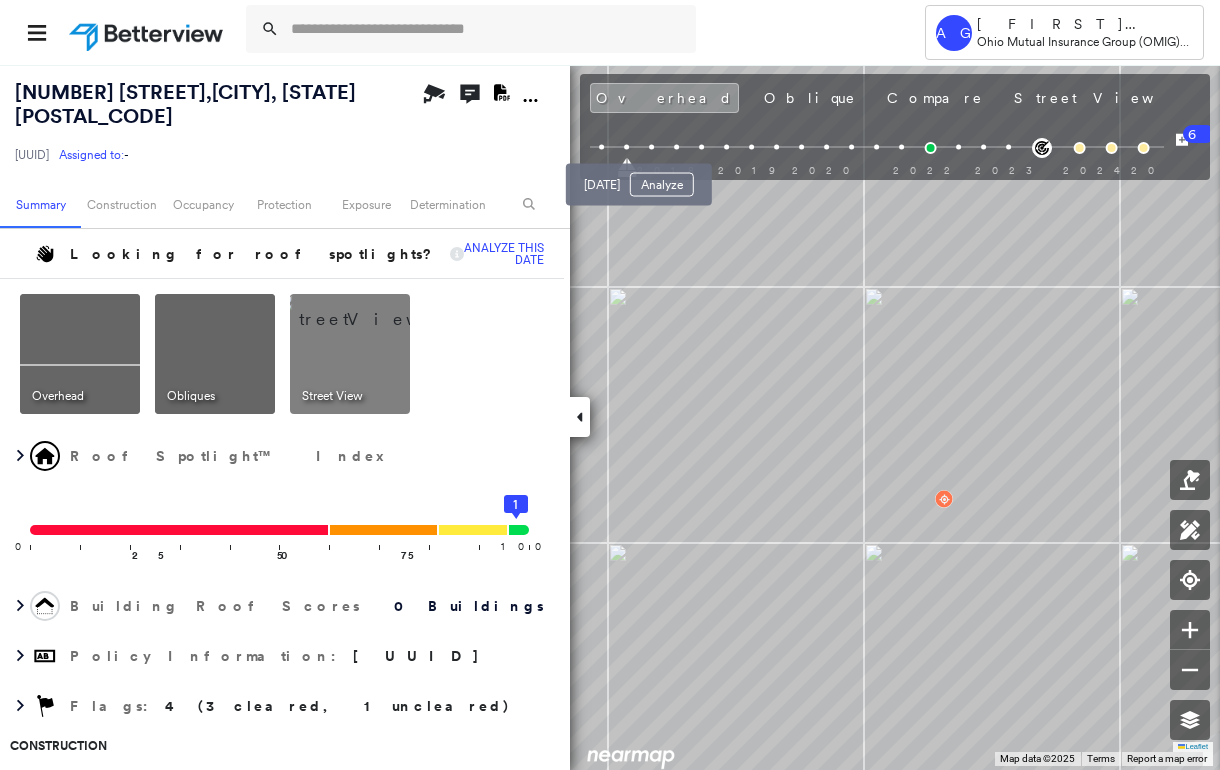 click at bounding box center (651, 147) 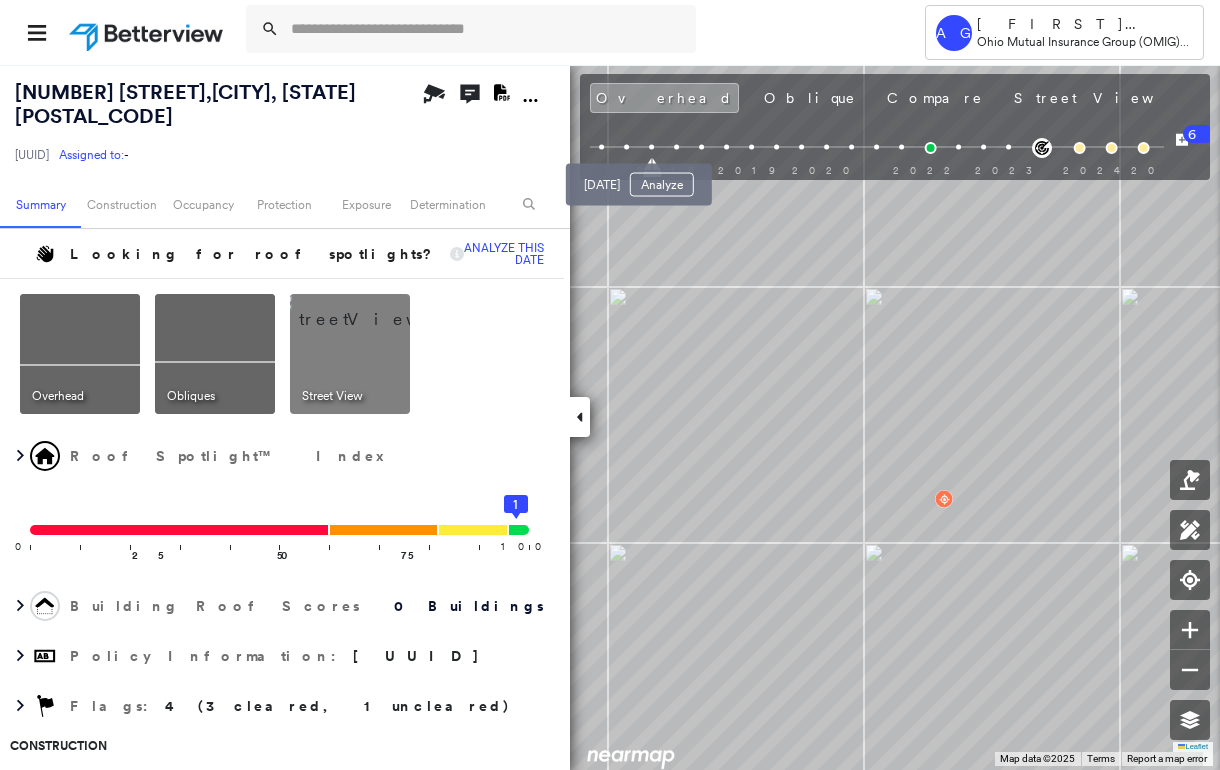 click on "Mar 3, 2018 Analyze" at bounding box center (639, 179) 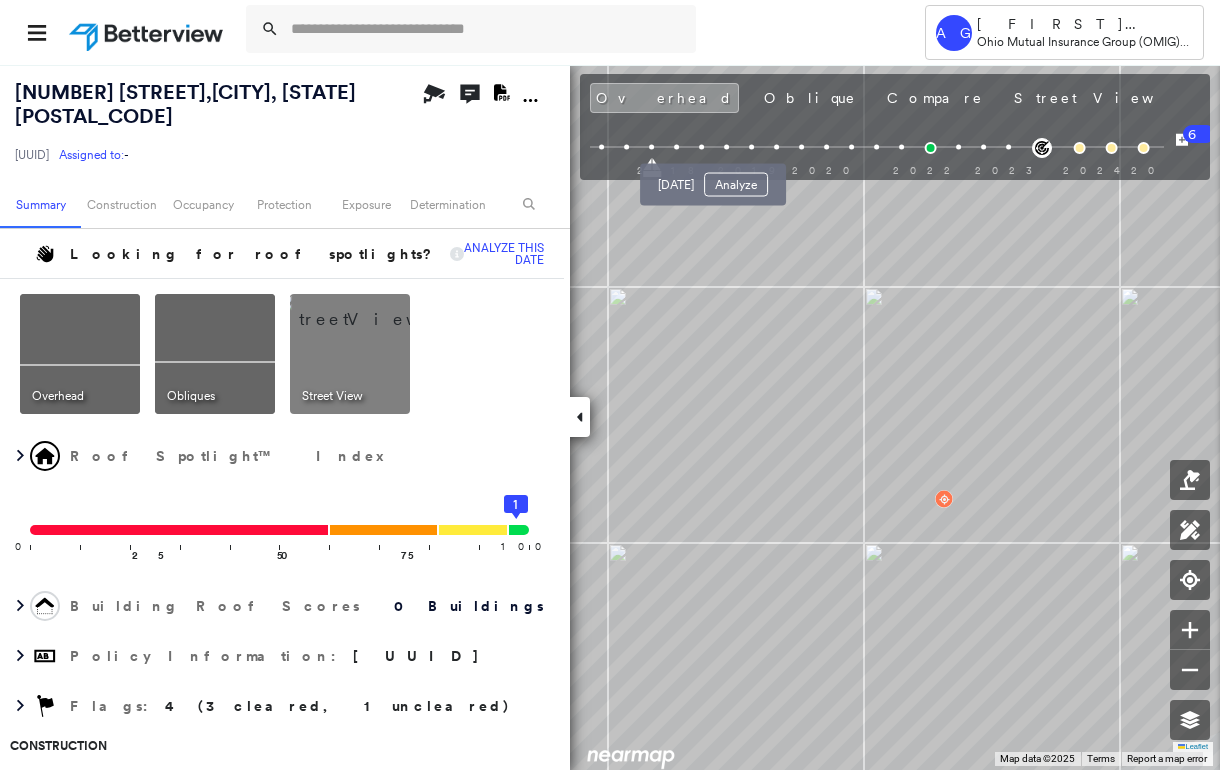 click at bounding box center [726, 147] 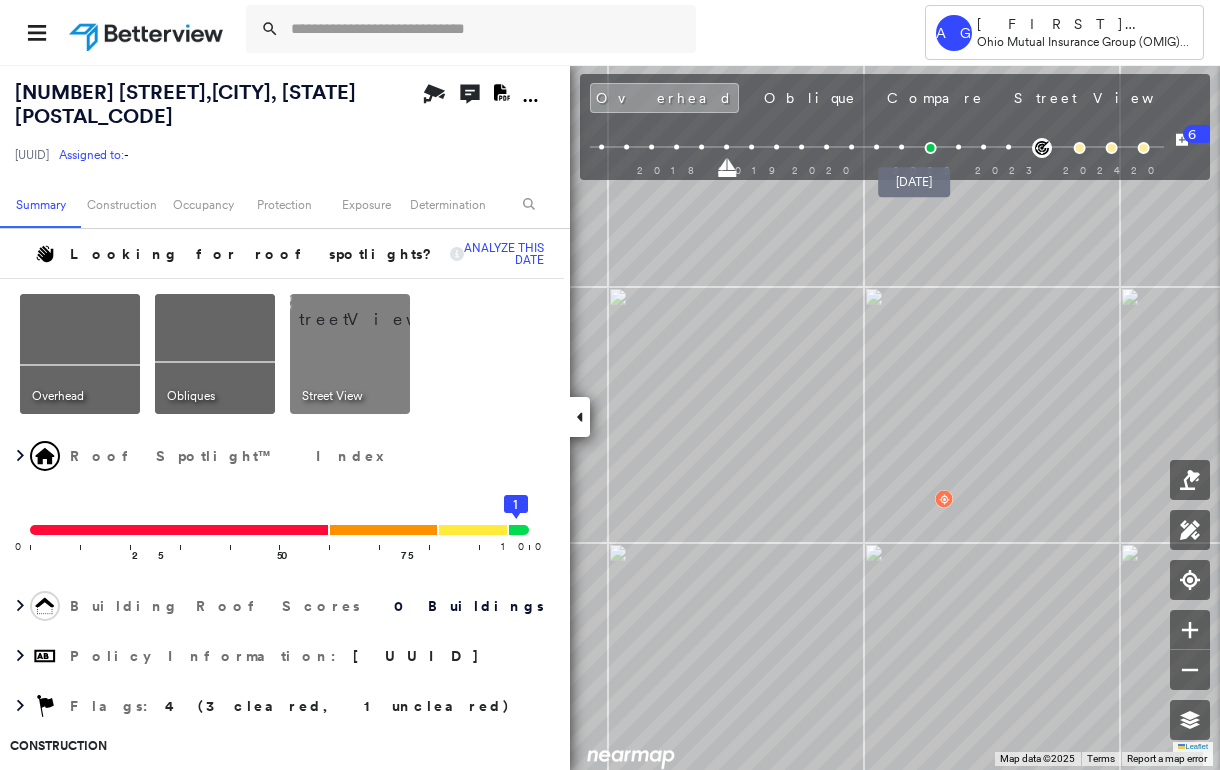 click at bounding box center (930, 148) 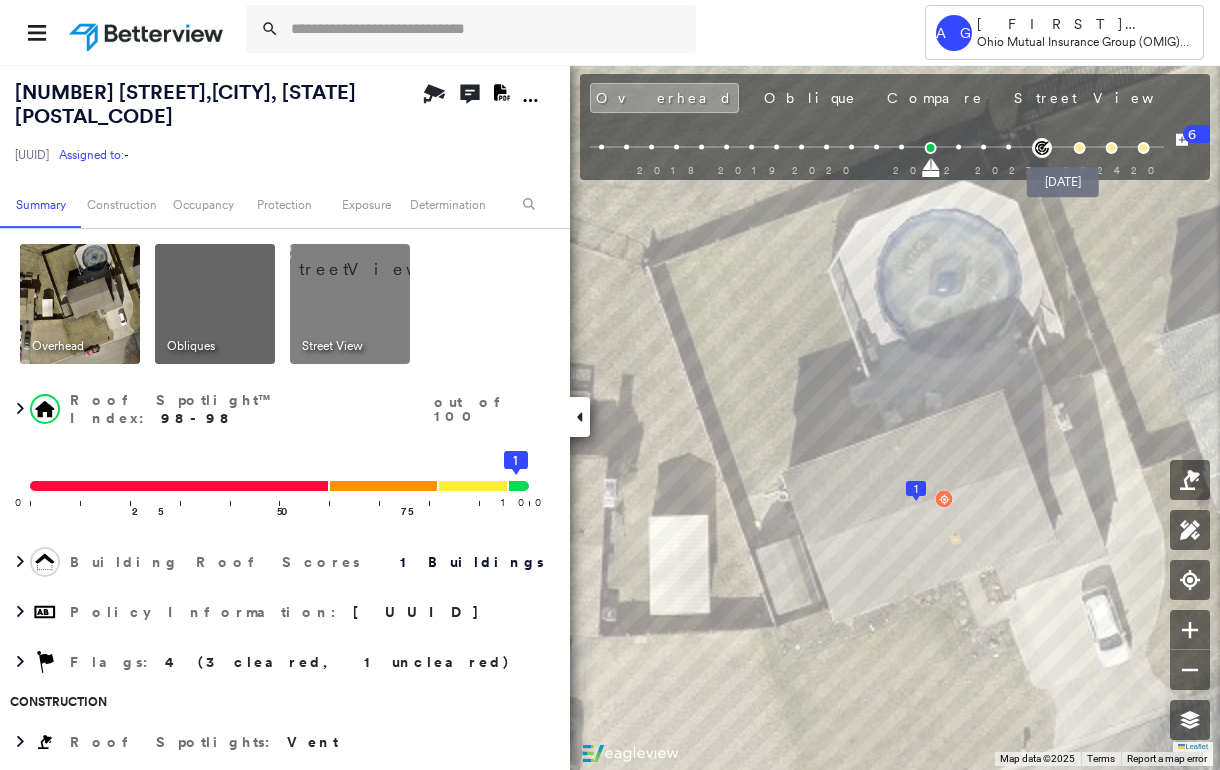 click at bounding box center (1079, 148) 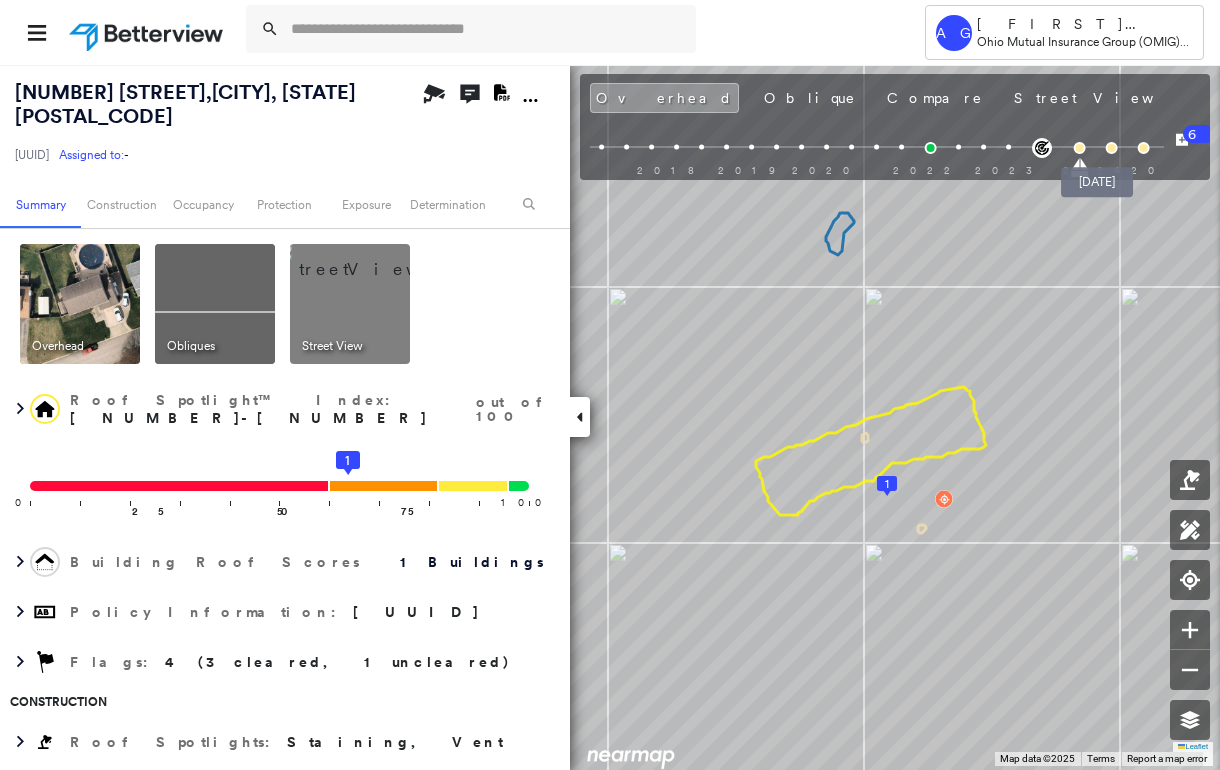 click at bounding box center (1111, 148) 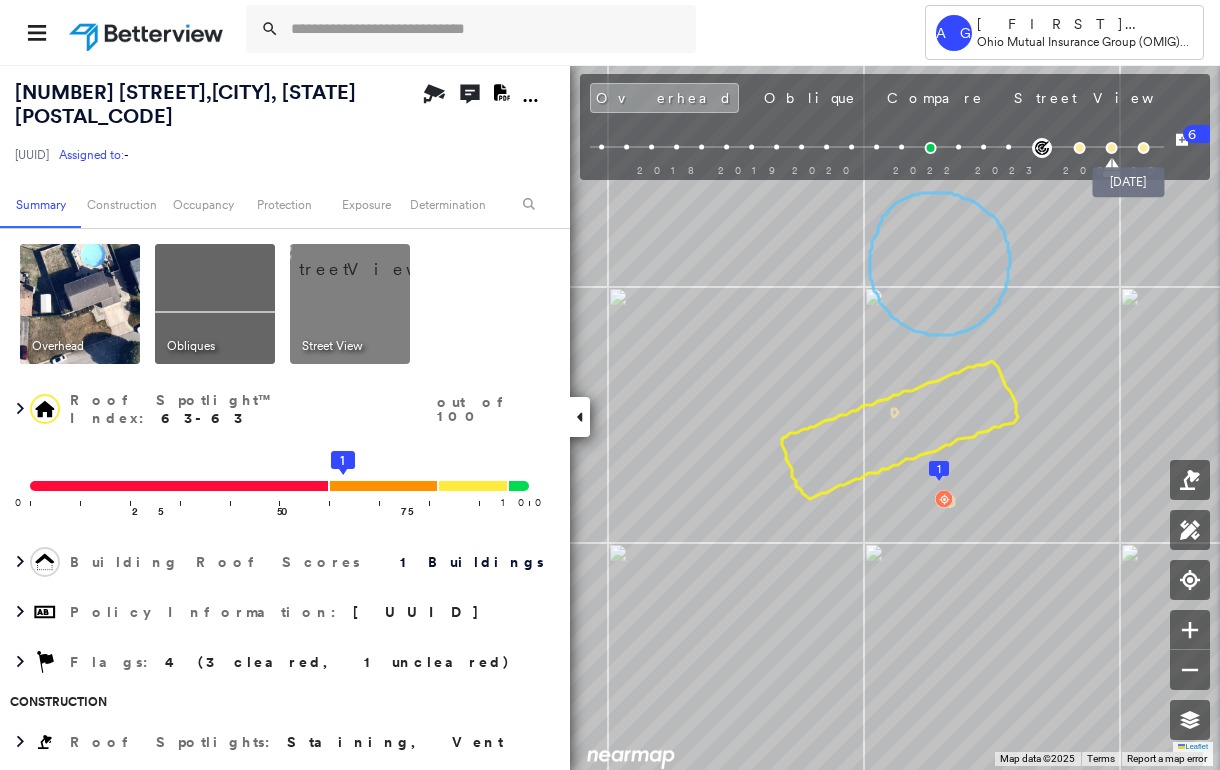 click at bounding box center (1143, 148) 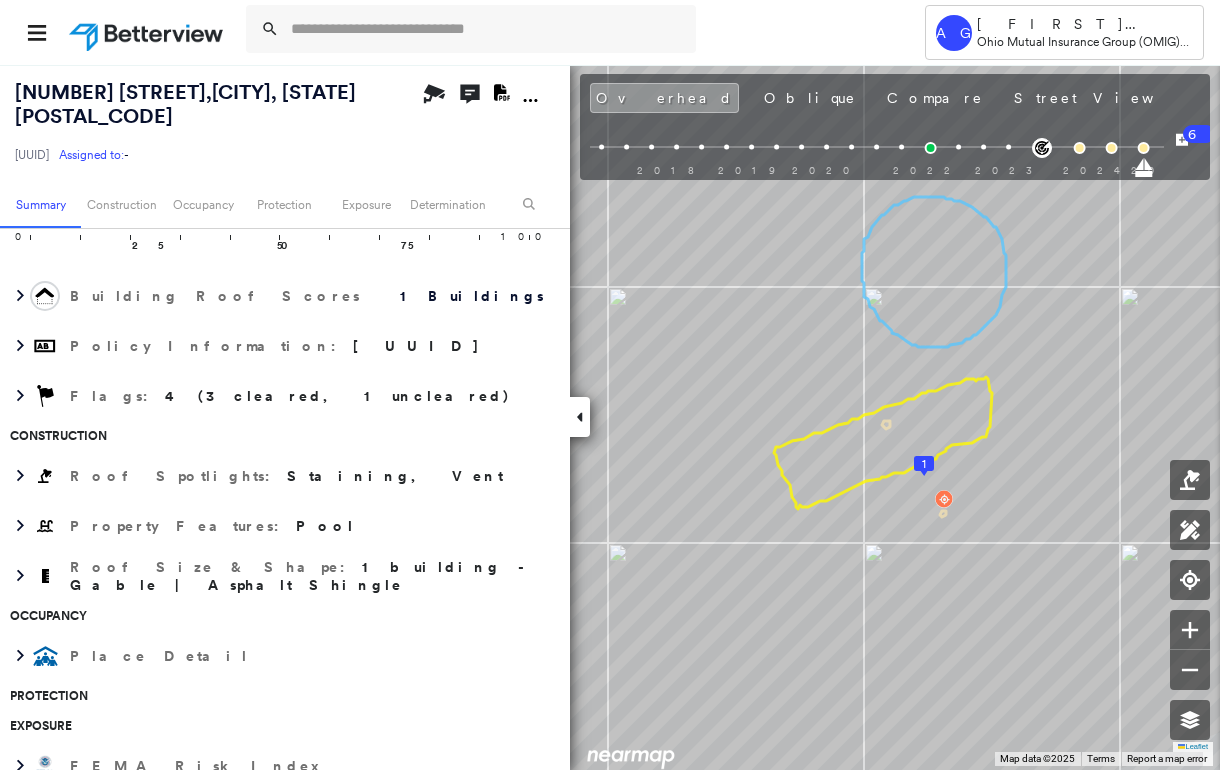scroll, scrollTop: 0, scrollLeft: 0, axis: both 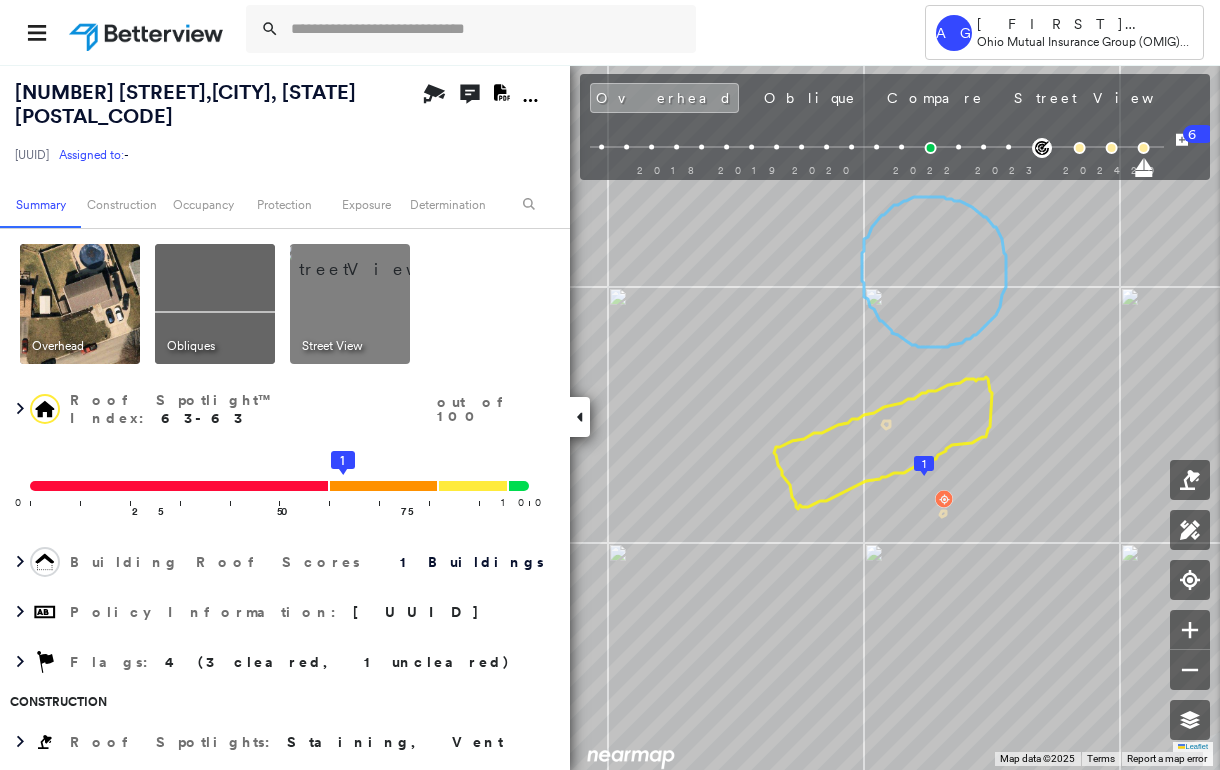 click at bounding box center (374, 259) 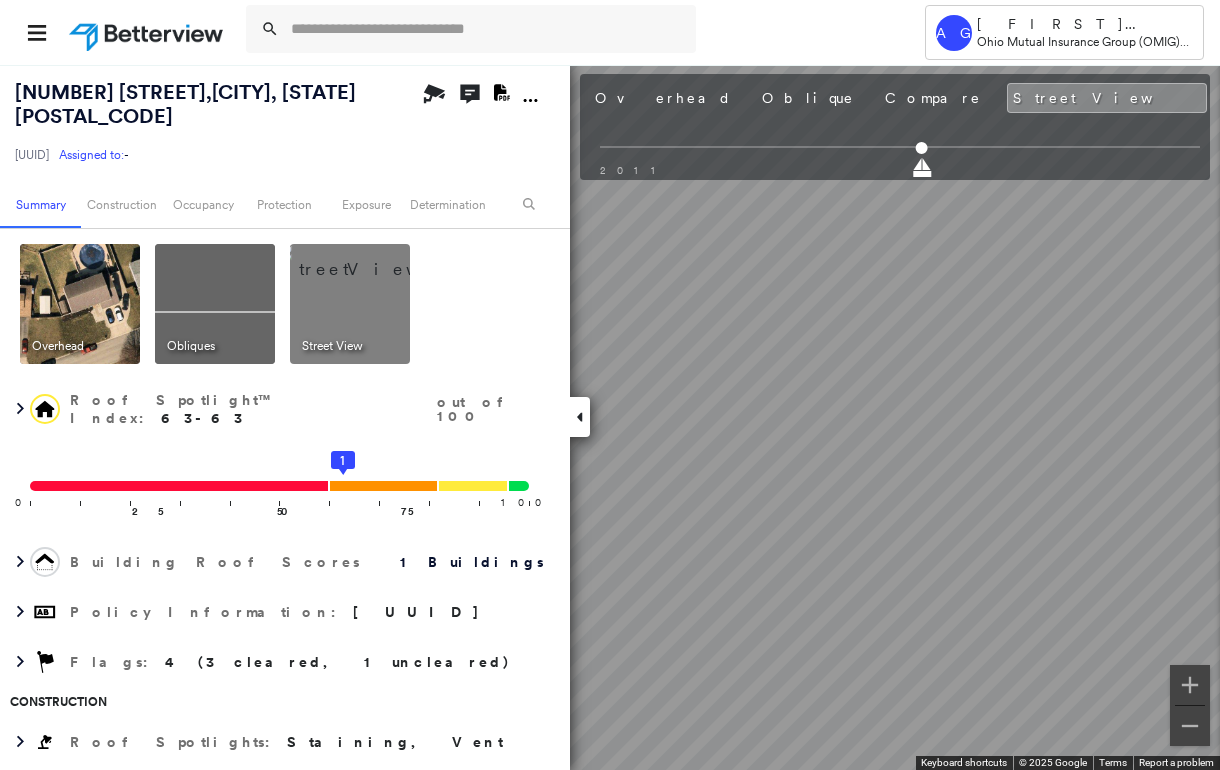 click at bounding box center (580, 417) 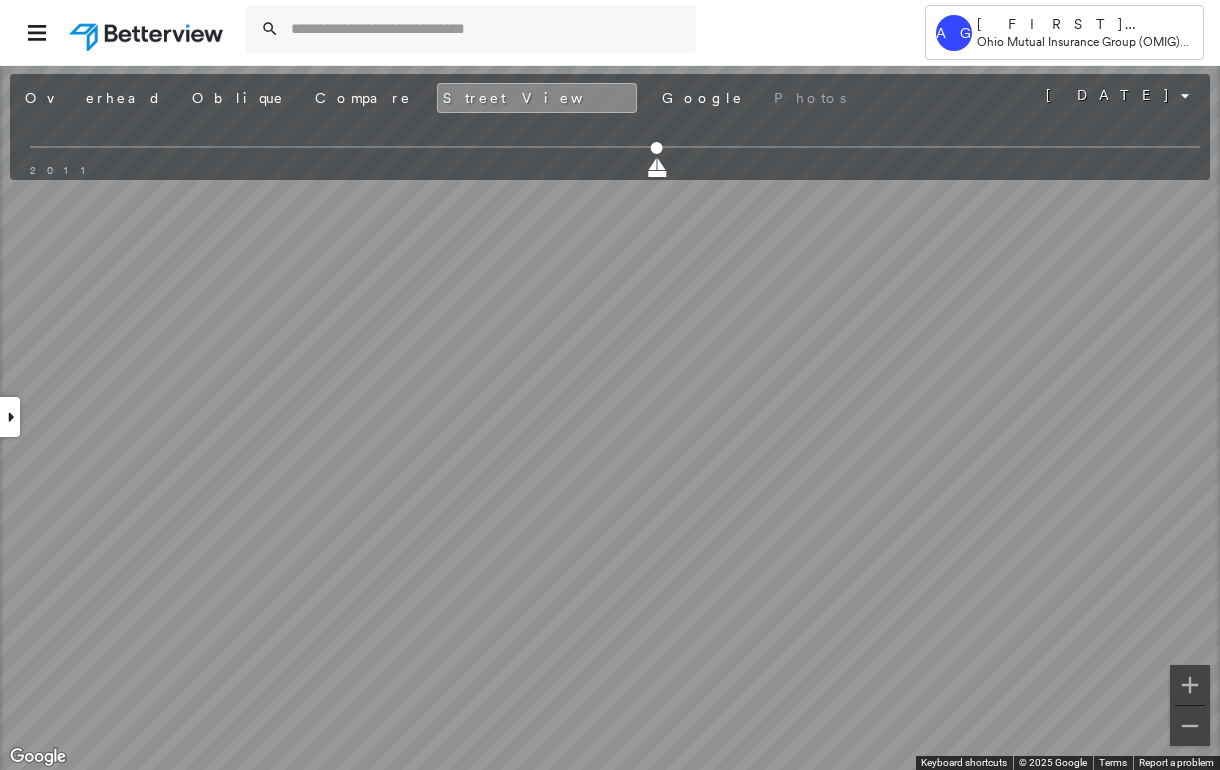 click 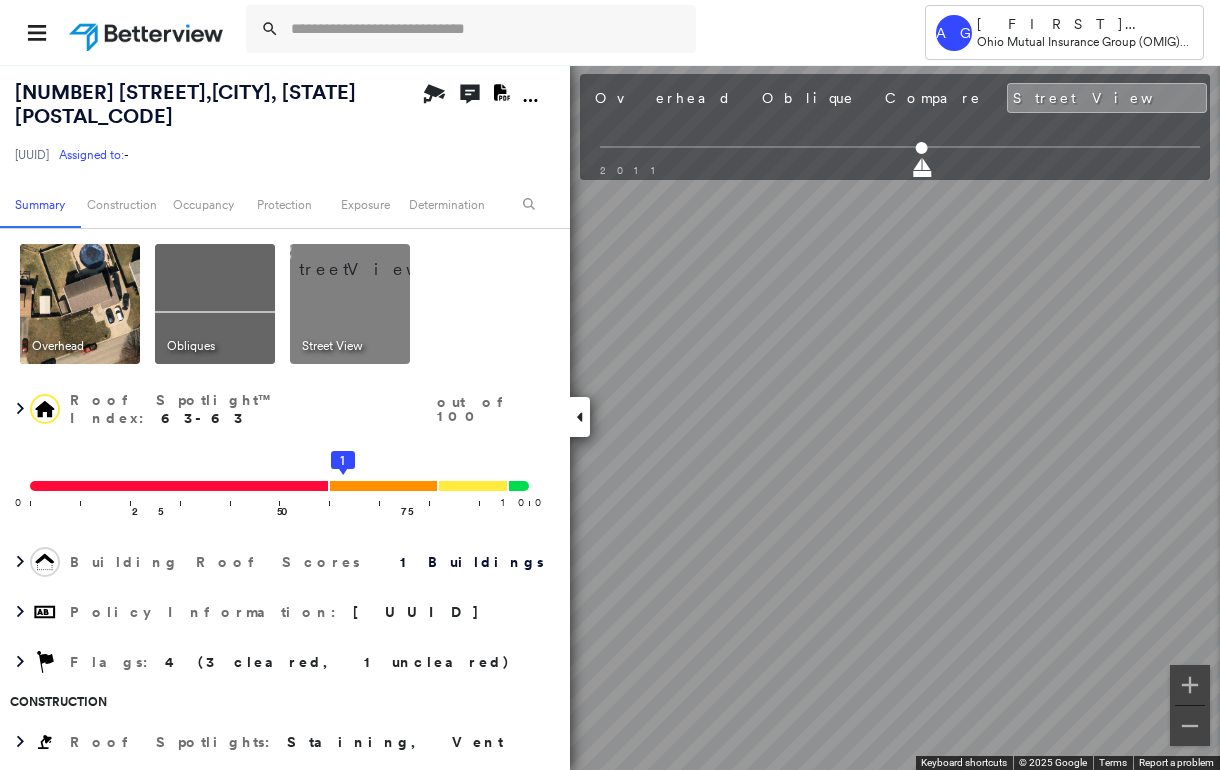 click at bounding box center [215, 304] 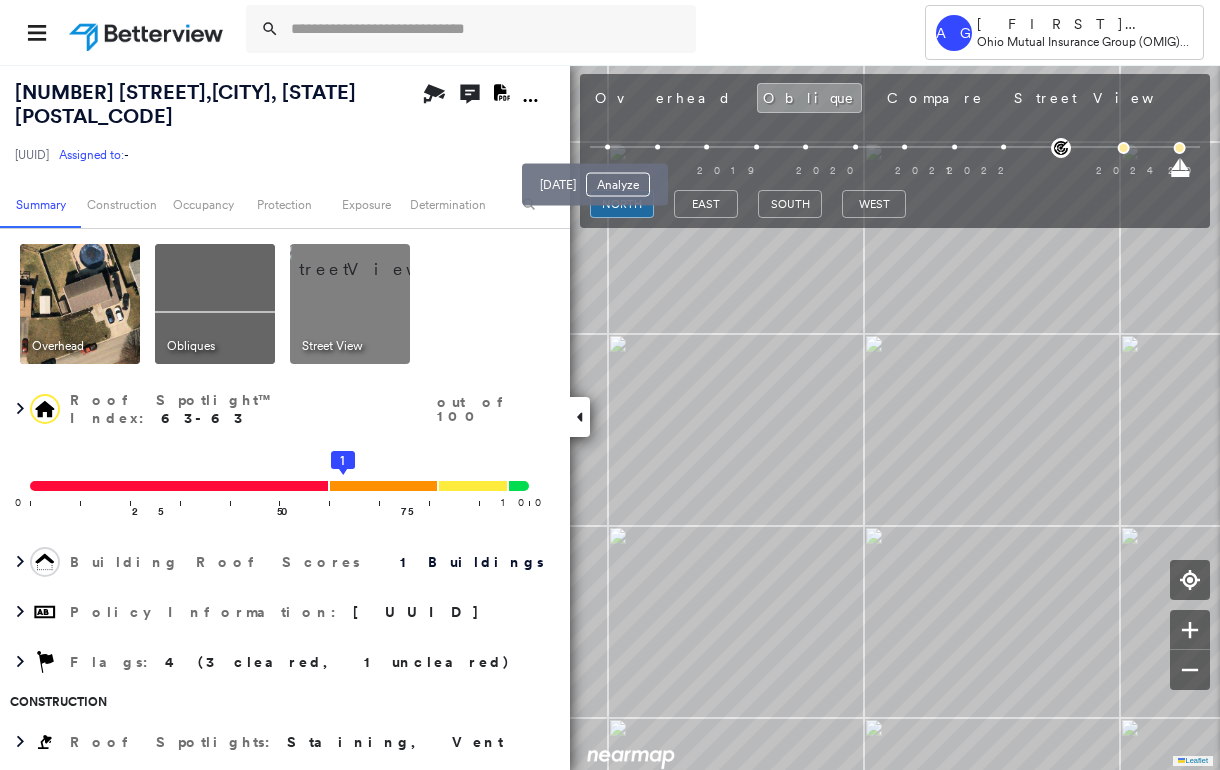 click at bounding box center (608, 147) 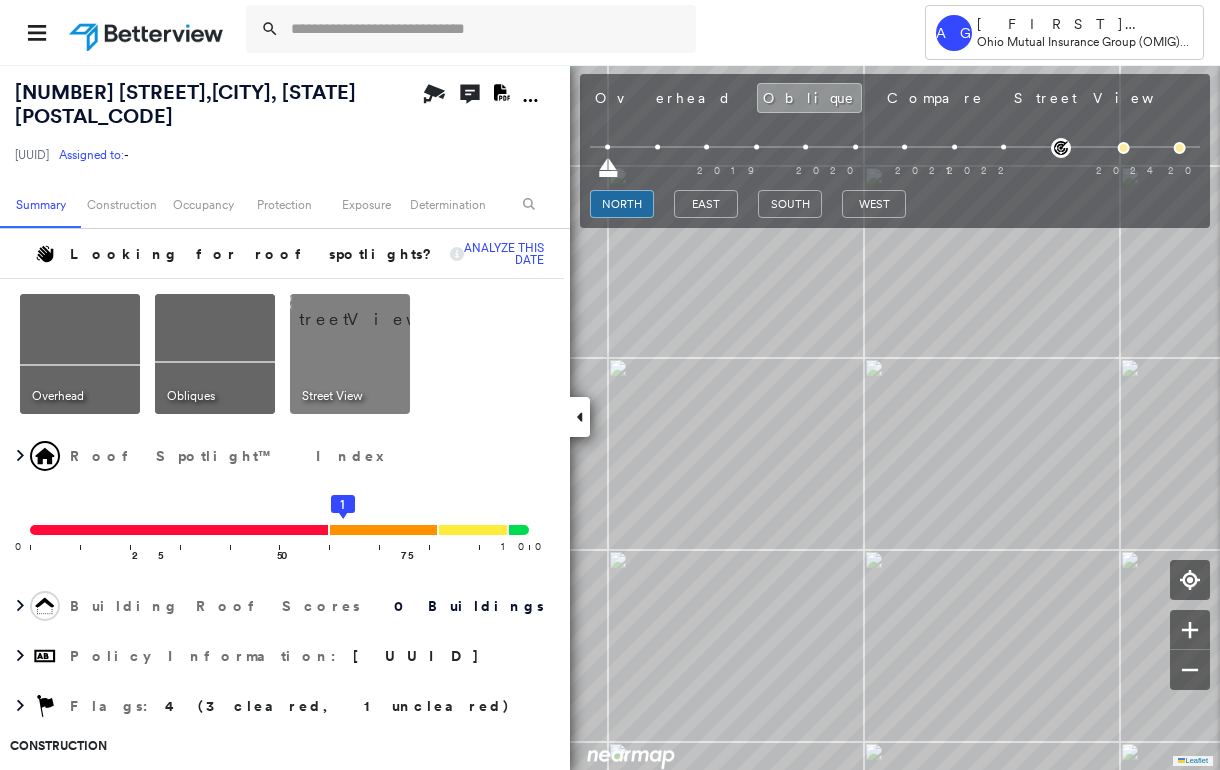 click at bounding box center (80, 354) 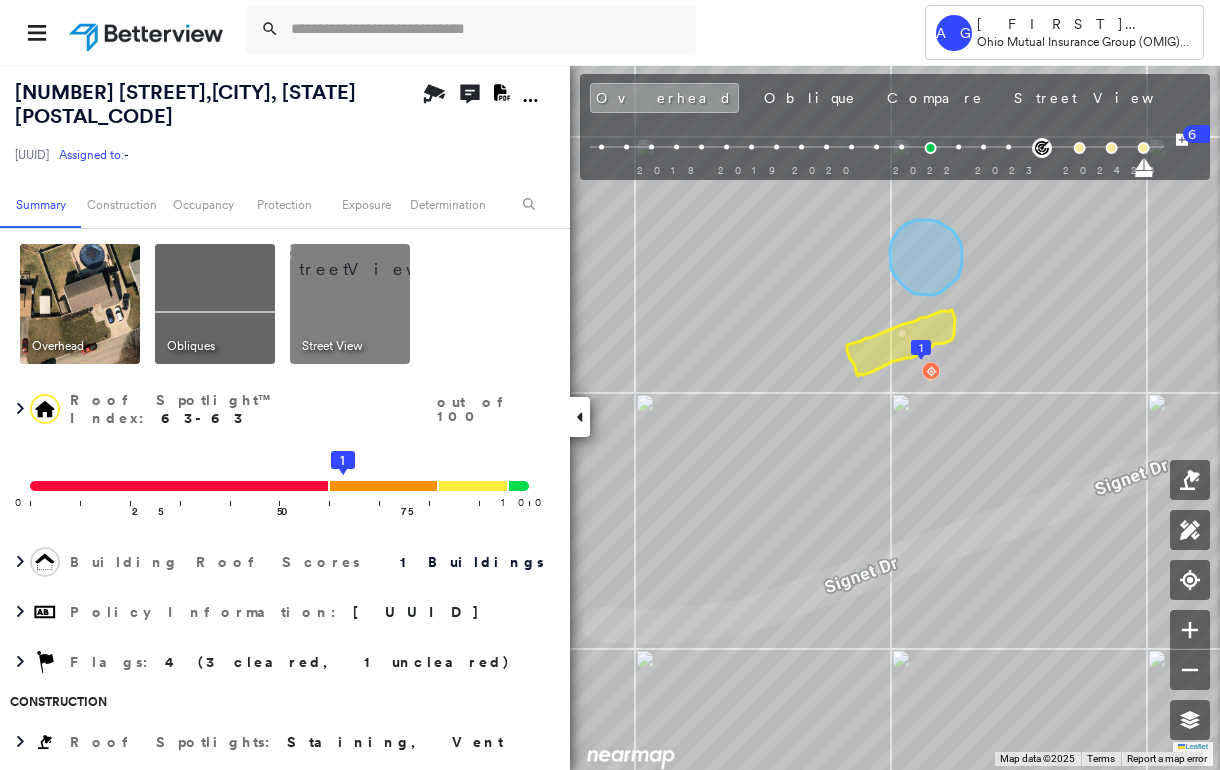 click on "Overhead Oblique Compare Street View Google Photos March 11, 2025" at bounding box center (895, 97) 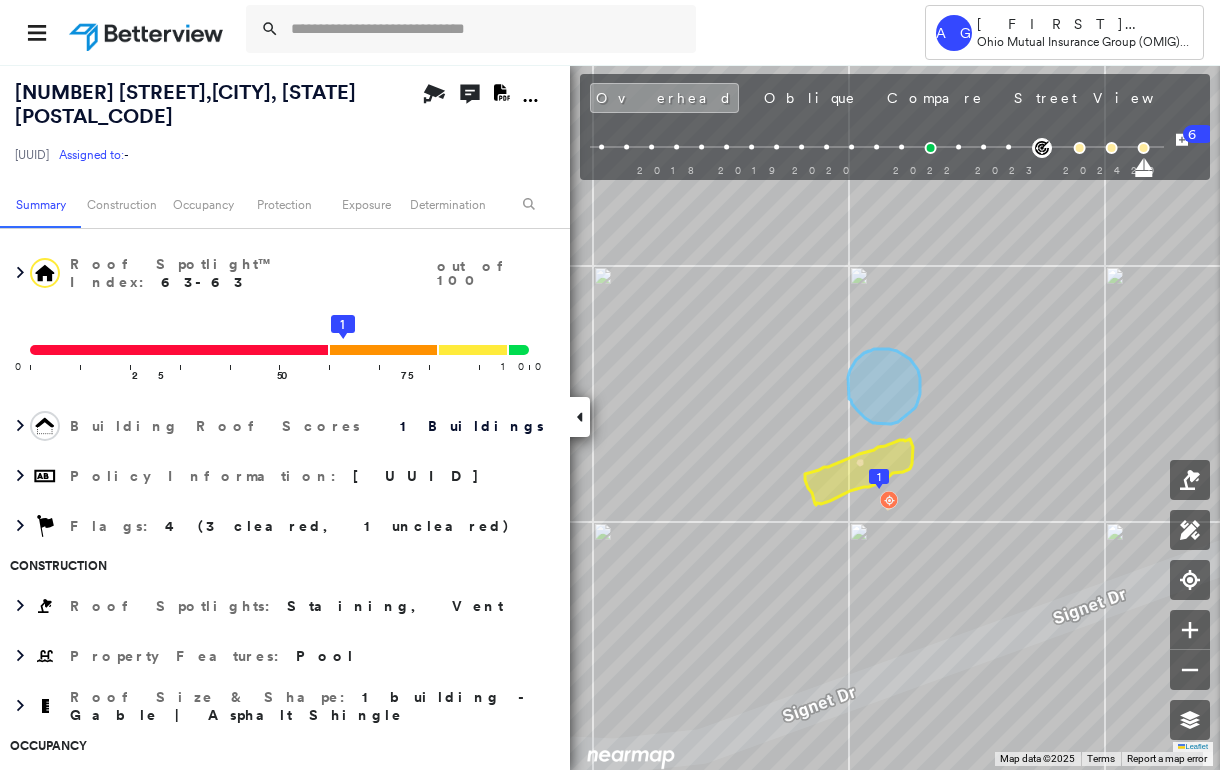 scroll, scrollTop: 140, scrollLeft: 0, axis: vertical 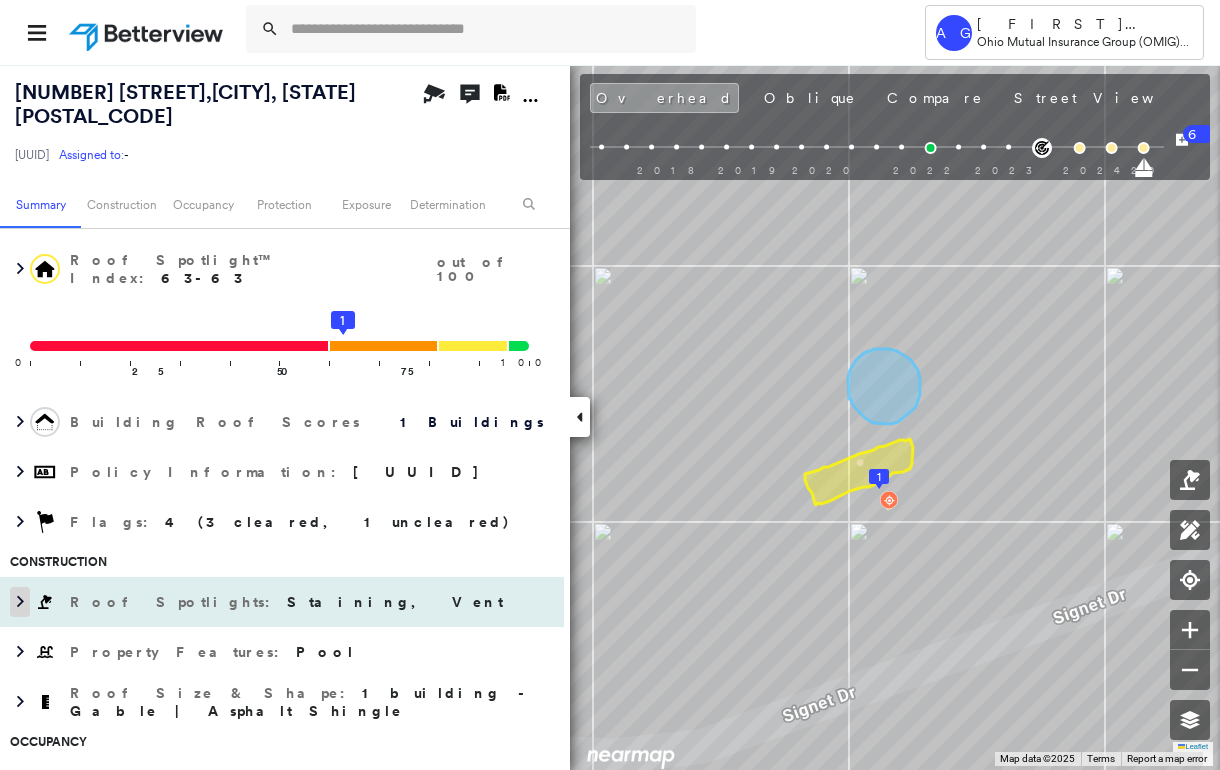 click 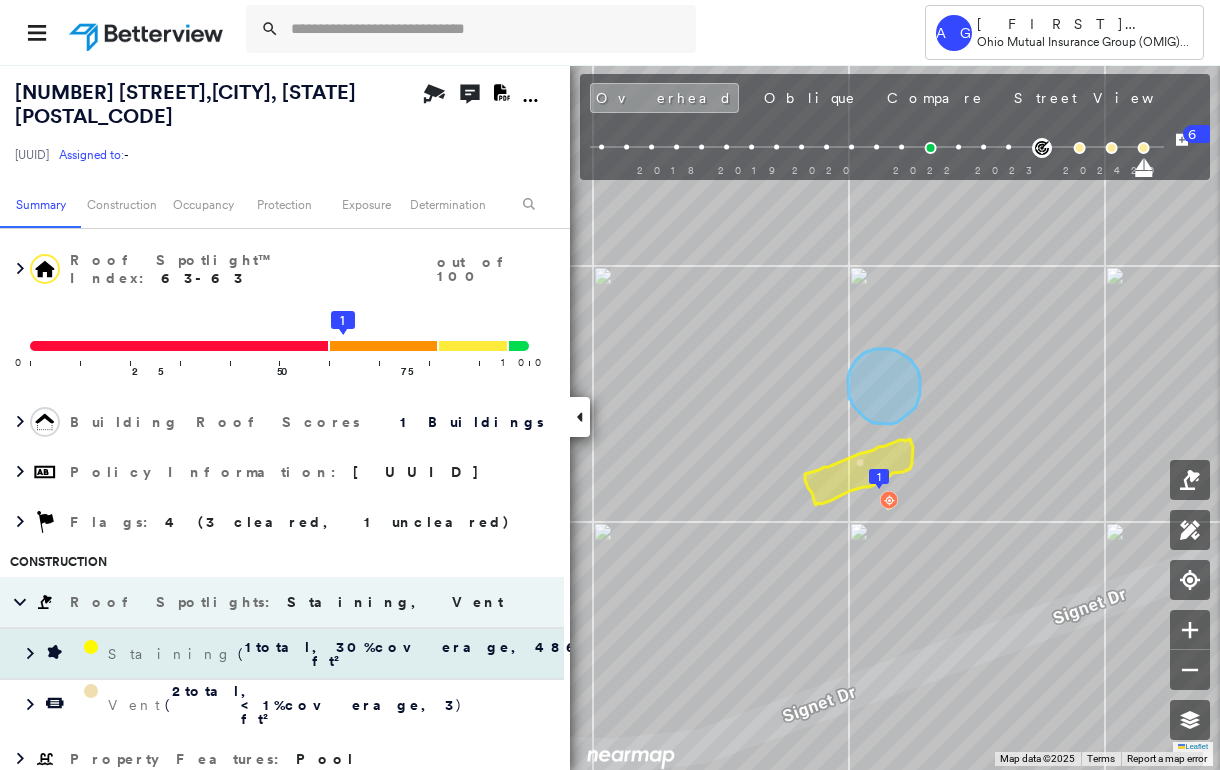 drag, startPoint x: 30, startPoint y: 641, endPoint x: 73, endPoint y: 636, distance: 43.289722 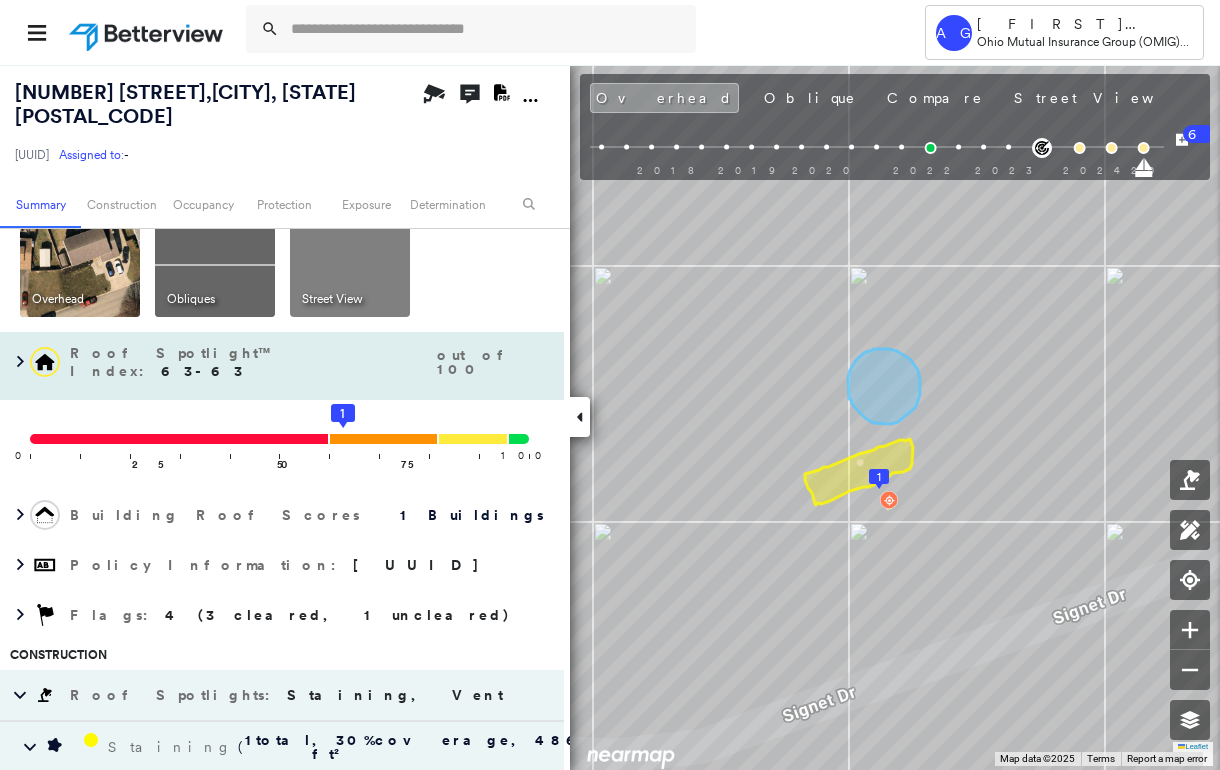scroll, scrollTop: 0, scrollLeft: 0, axis: both 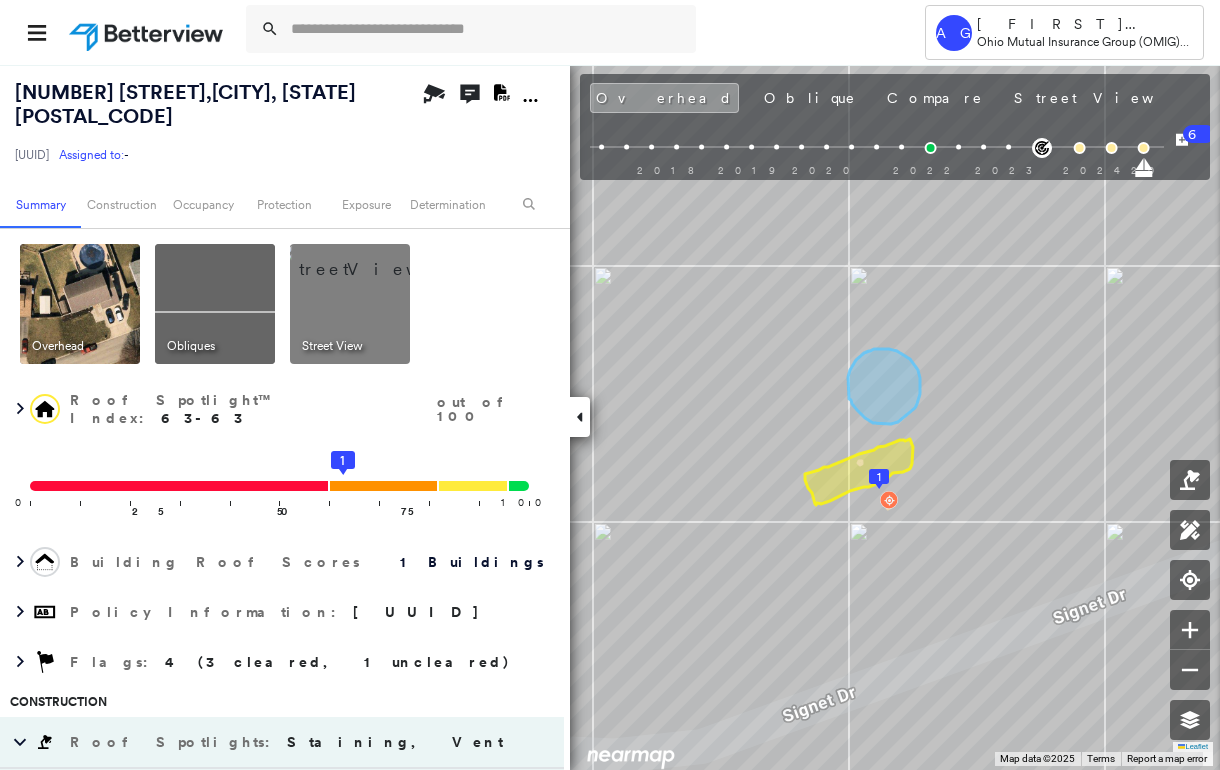 click at bounding box center [374, 259] 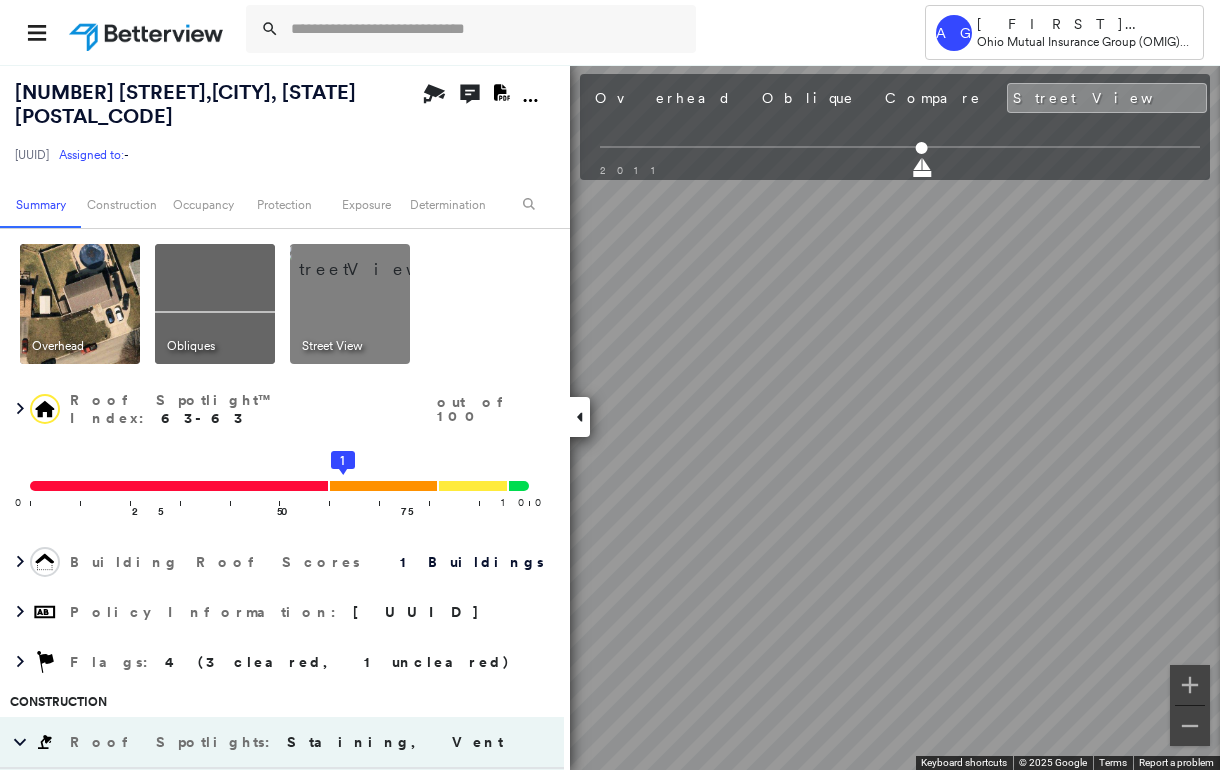 click 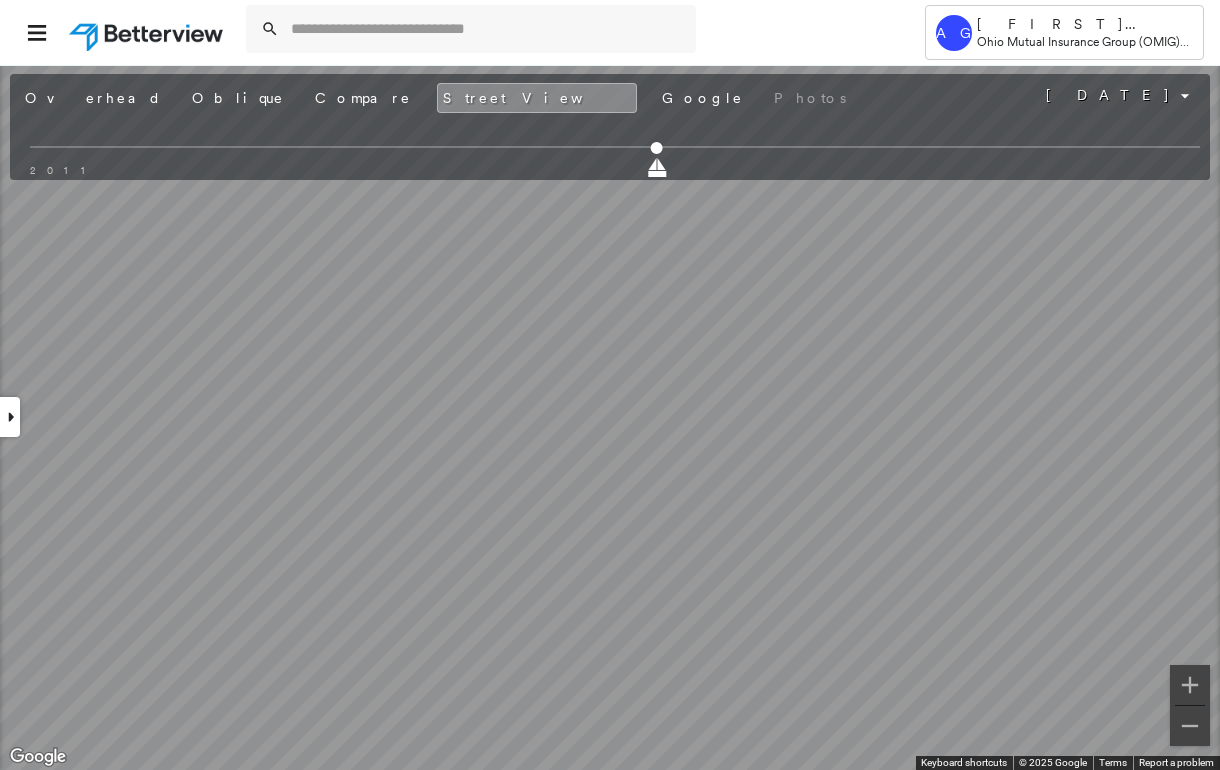 click 